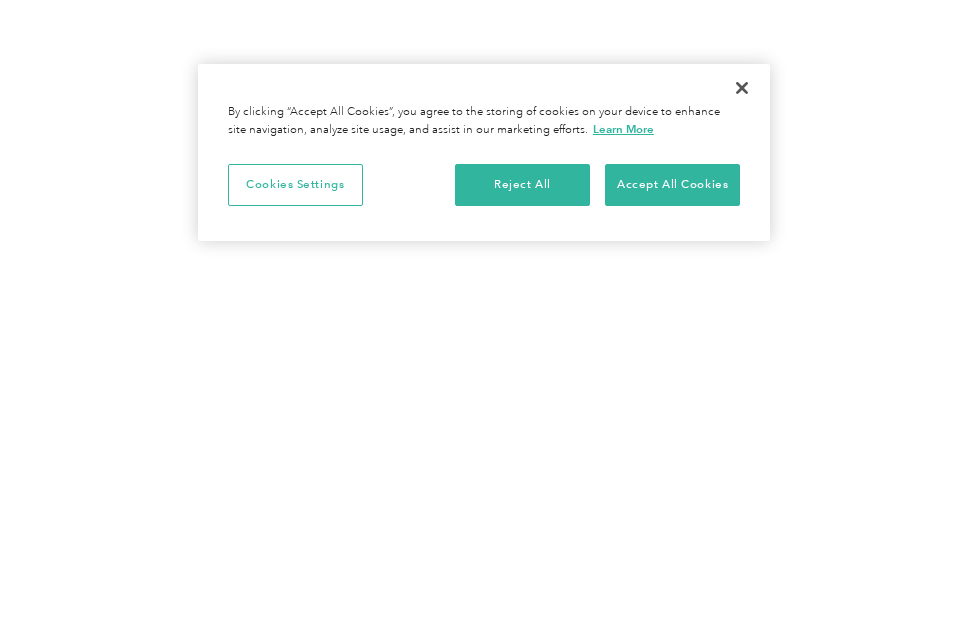 scroll, scrollTop: 0, scrollLeft: 0, axis: both 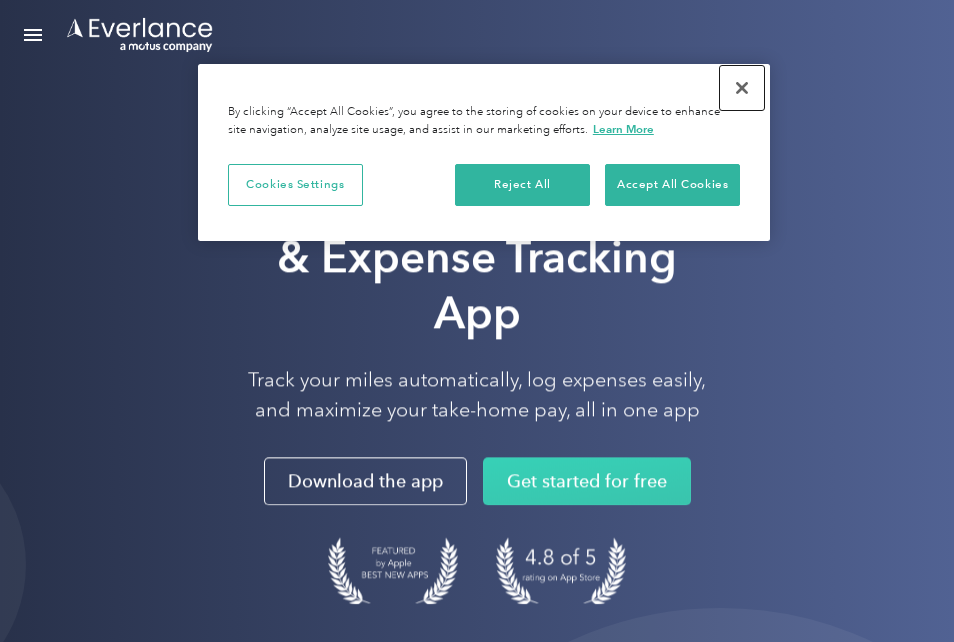 click at bounding box center (742, 88) 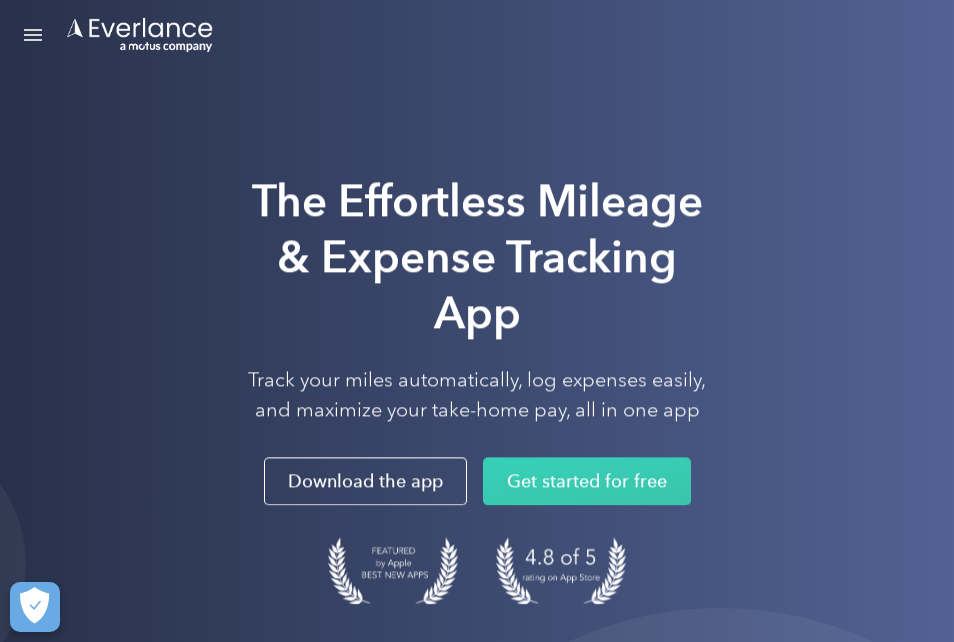 click at bounding box center (33, 40) 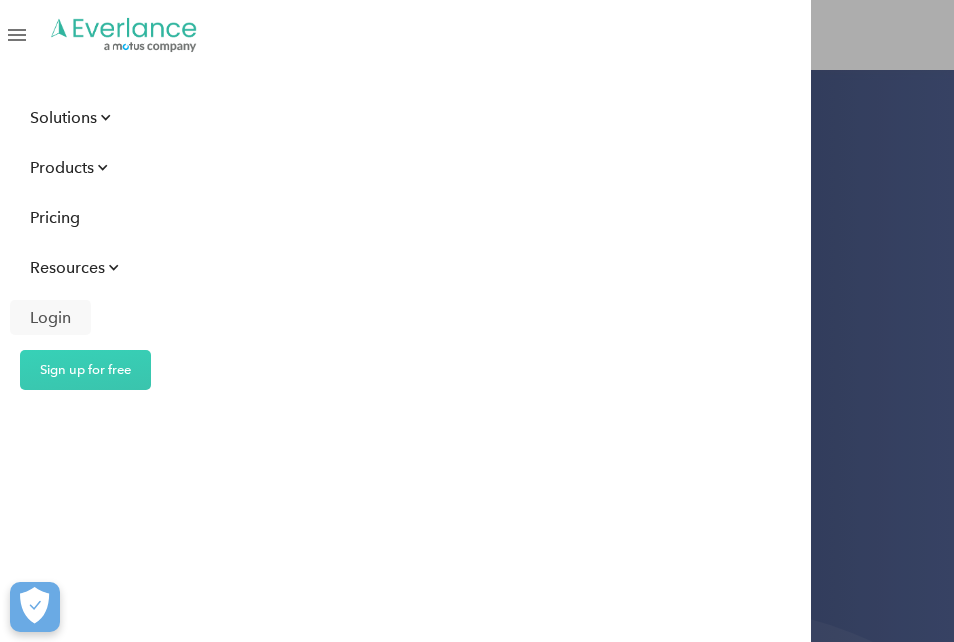 click on "Login" at bounding box center (50, 317) 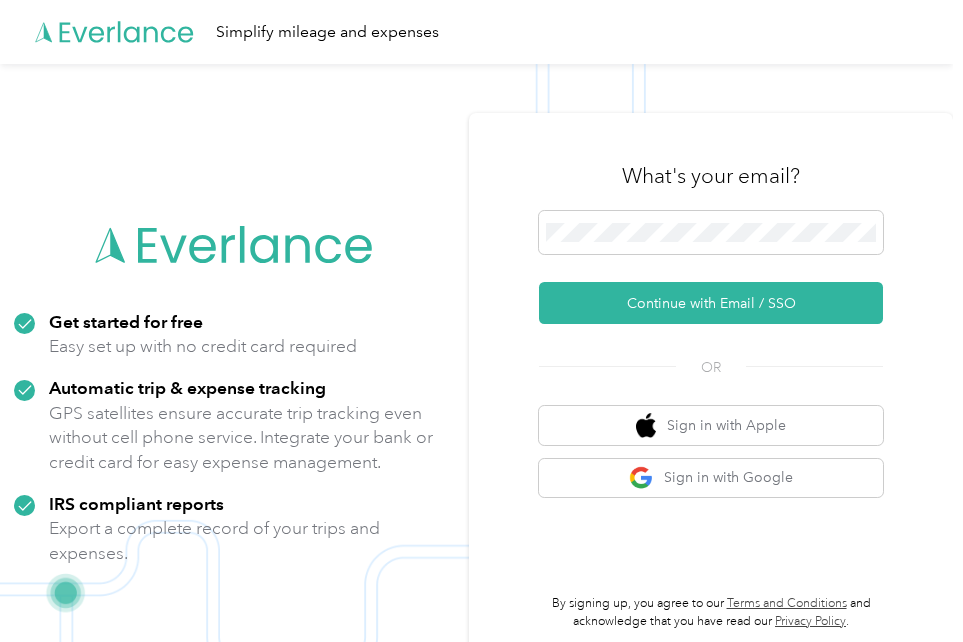 scroll, scrollTop: 0, scrollLeft: 0, axis: both 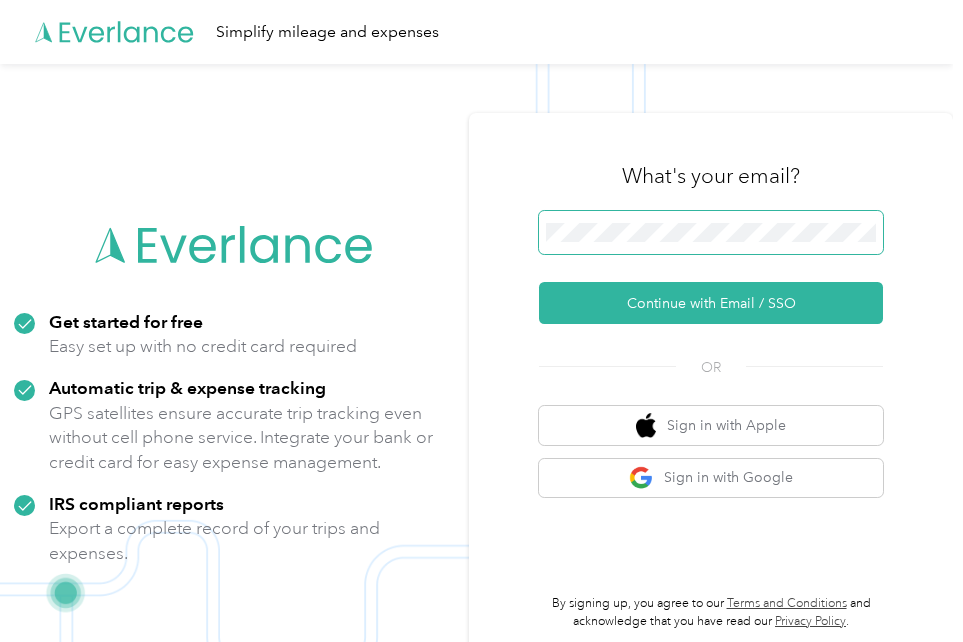 click on "Continue with Email / SSO" at bounding box center (711, 303) 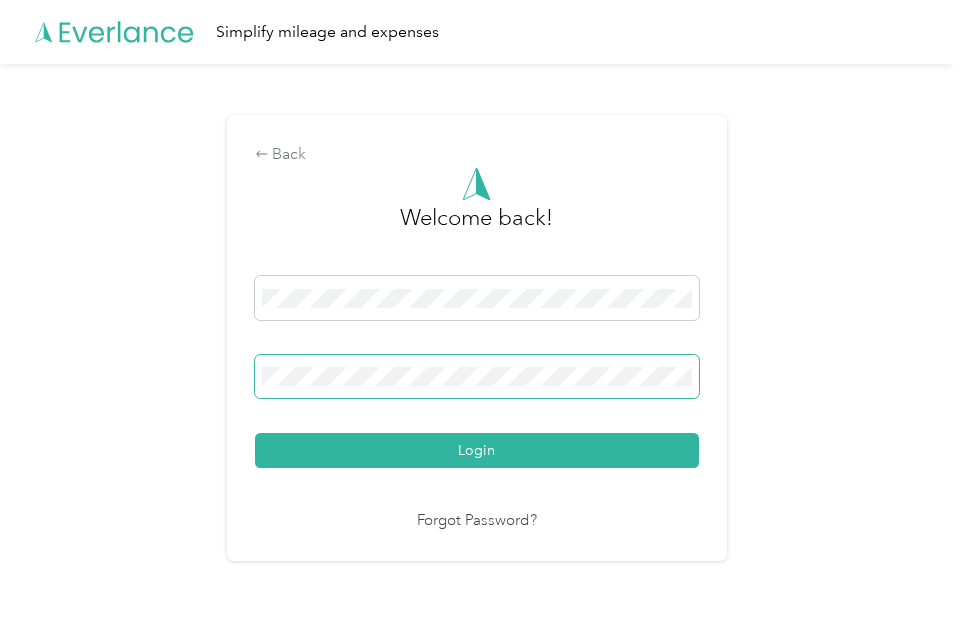 click on "Login" at bounding box center [477, 450] 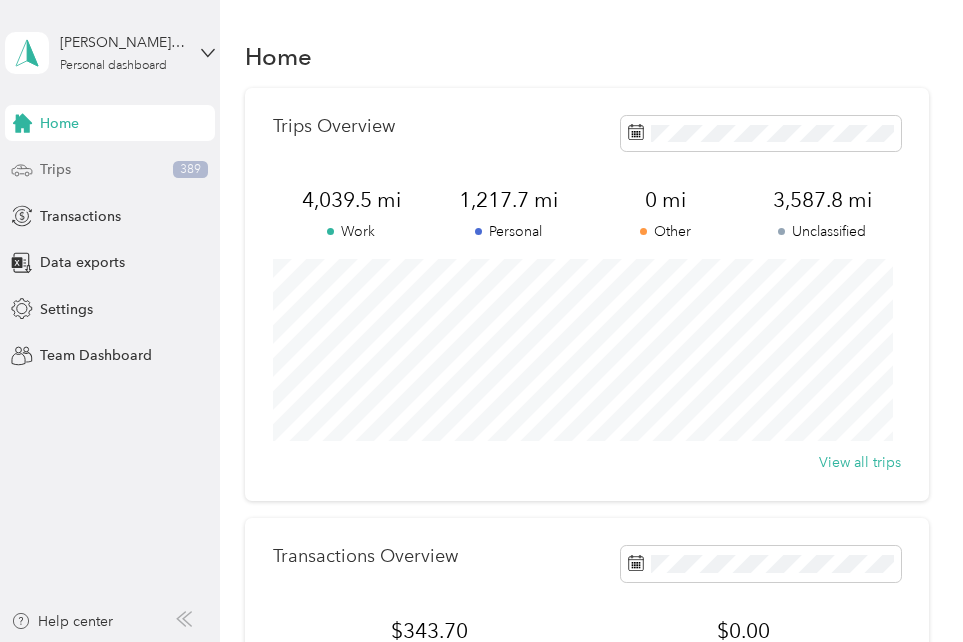 click on "Trips 389" at bounding box center [110, 170] 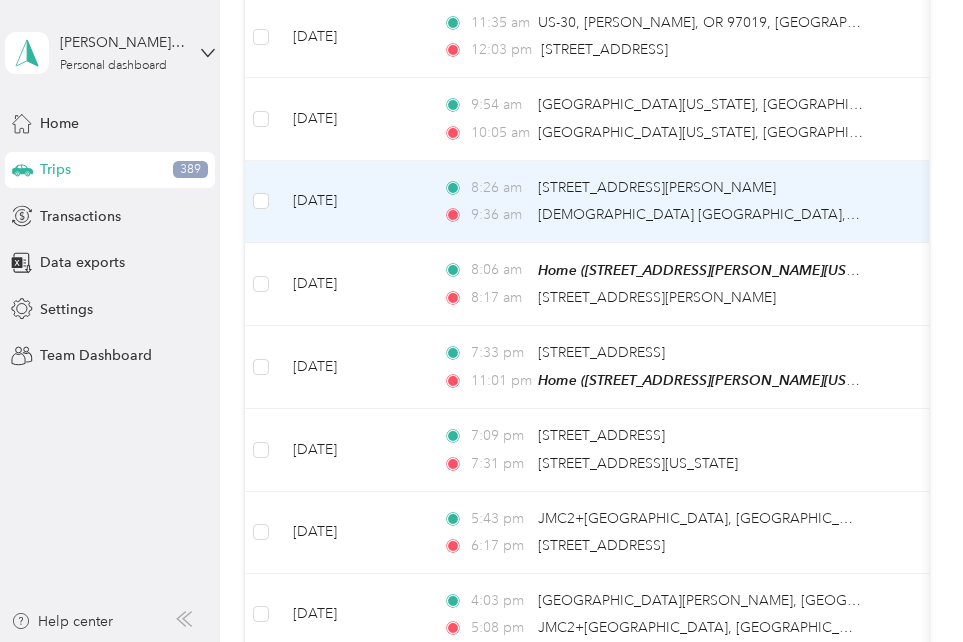 scroll, scrollTop: 918, scrollLeft: 0, axis: vertical 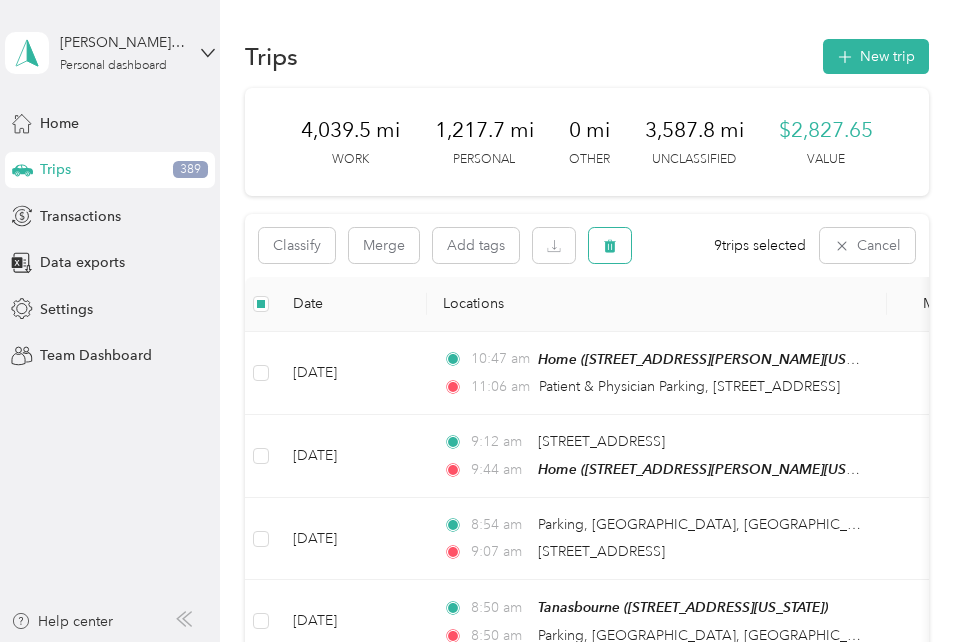click at bounding box center (610, 245) 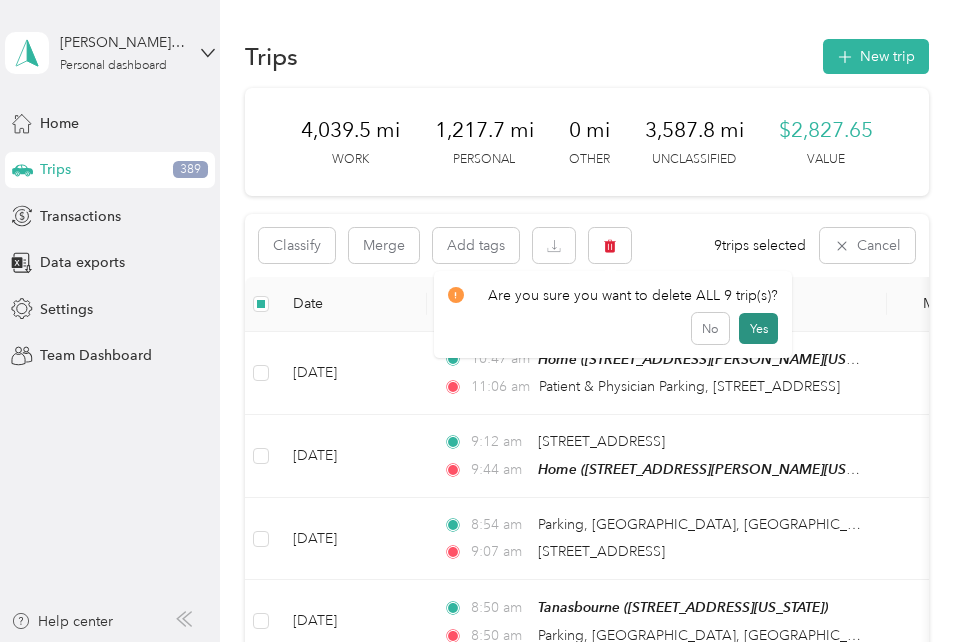 click on "Yes" at bounding box center [758, 329] 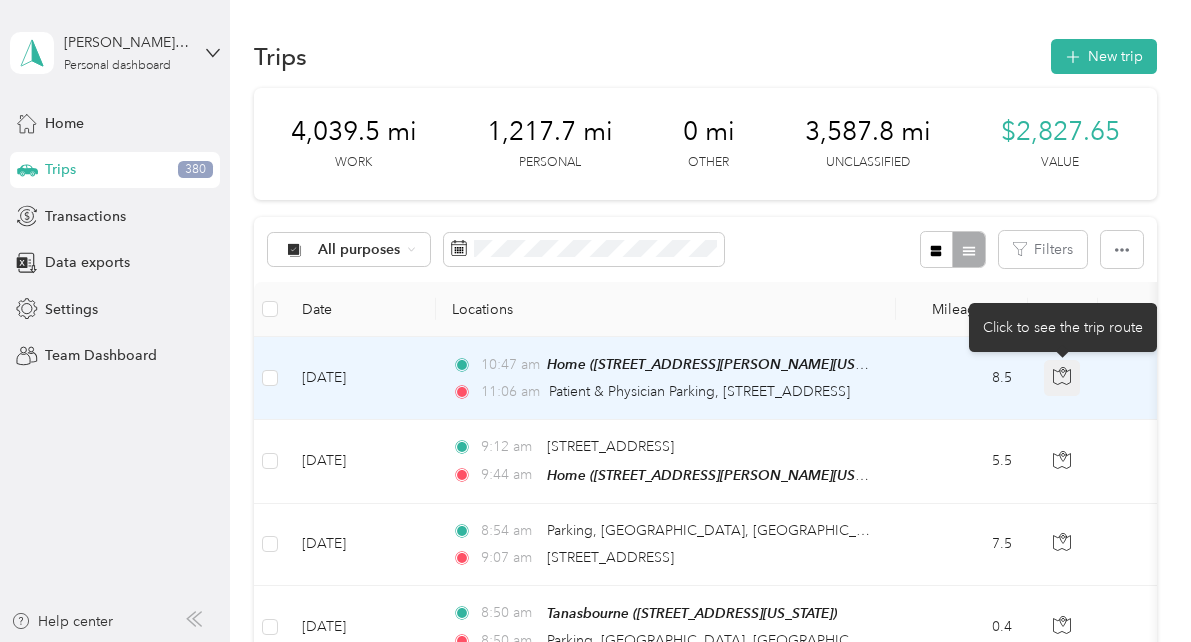 click 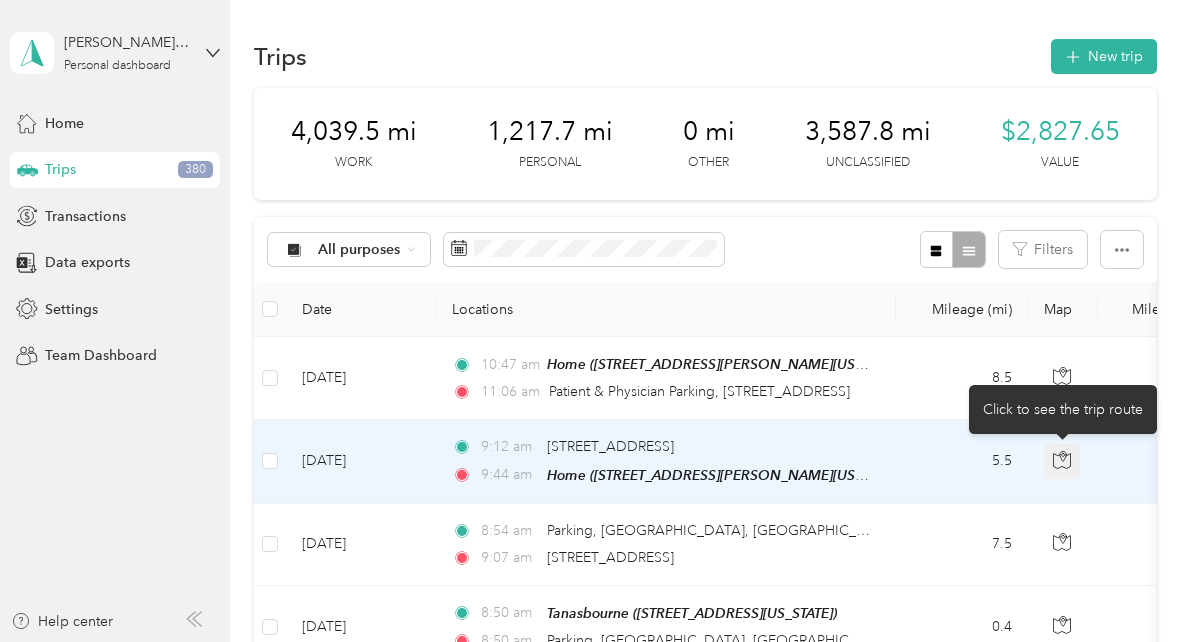 click 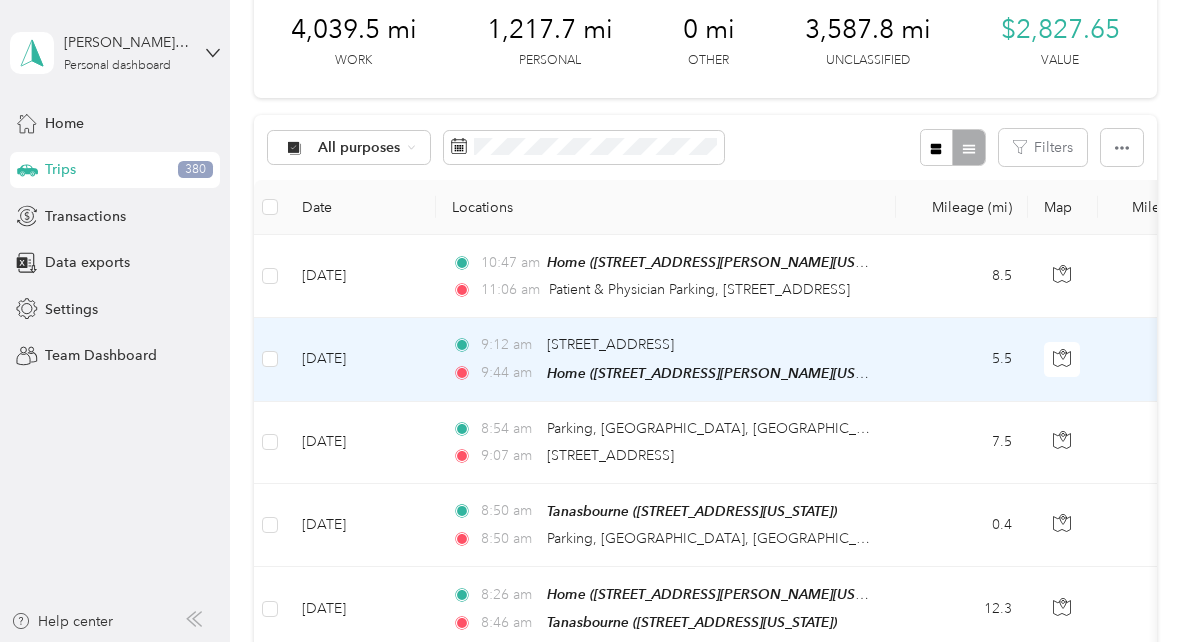 scroll, scrollTop: 0, scrollLeft: 0, axis: both 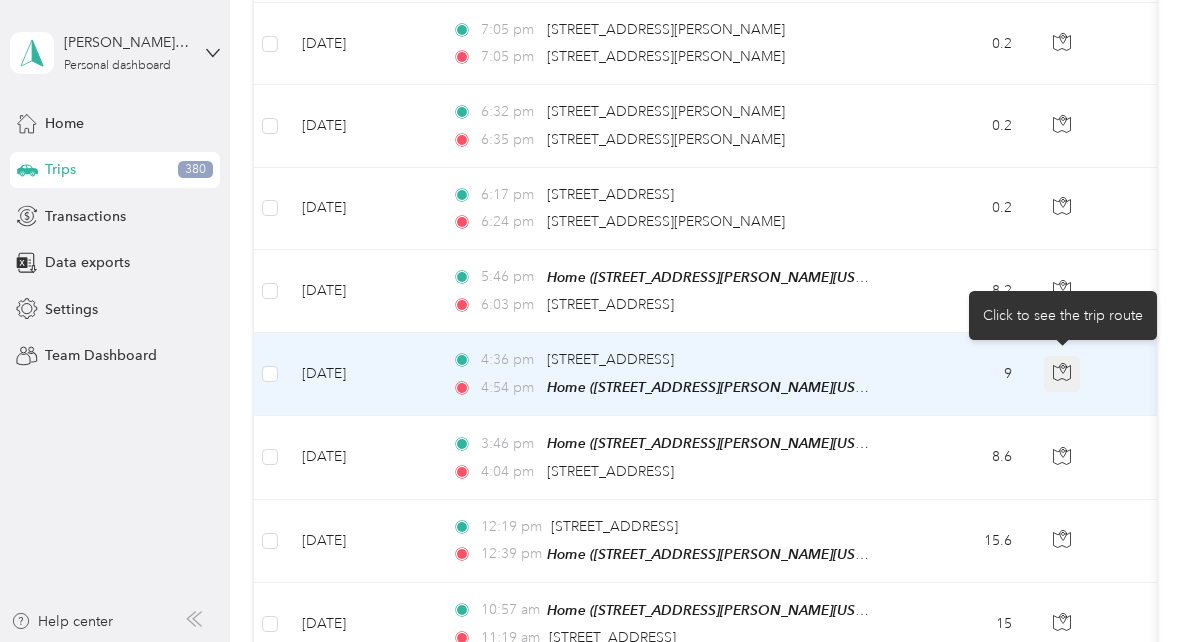 click 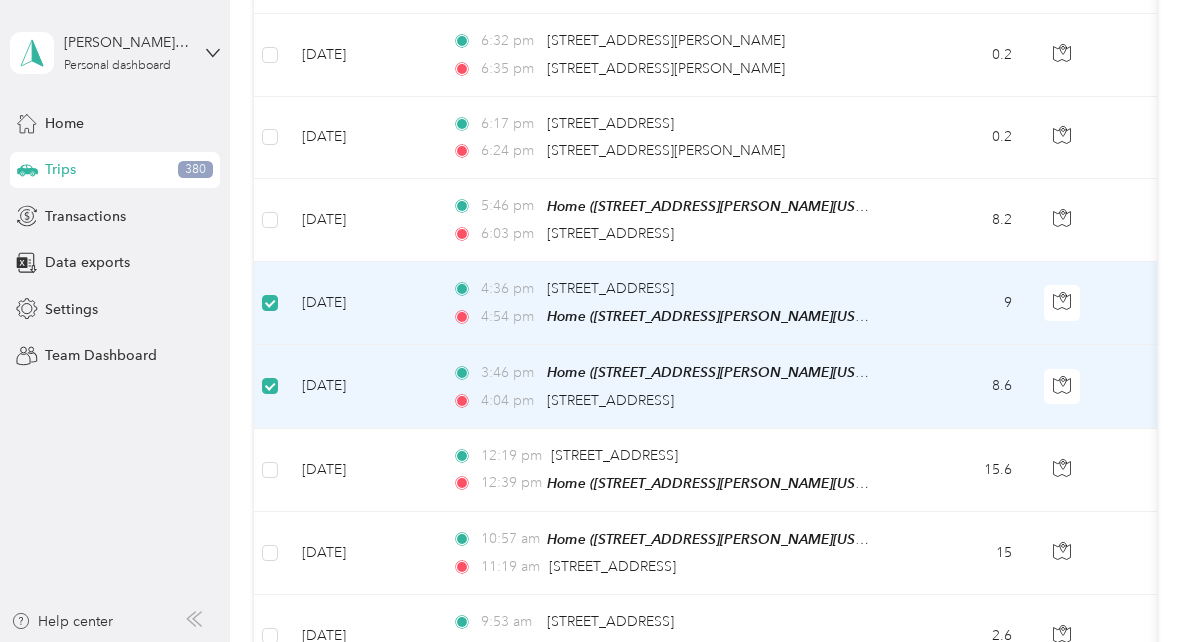scroll, scrollTop: 1428, scrollLeft: 0, axis: vertical 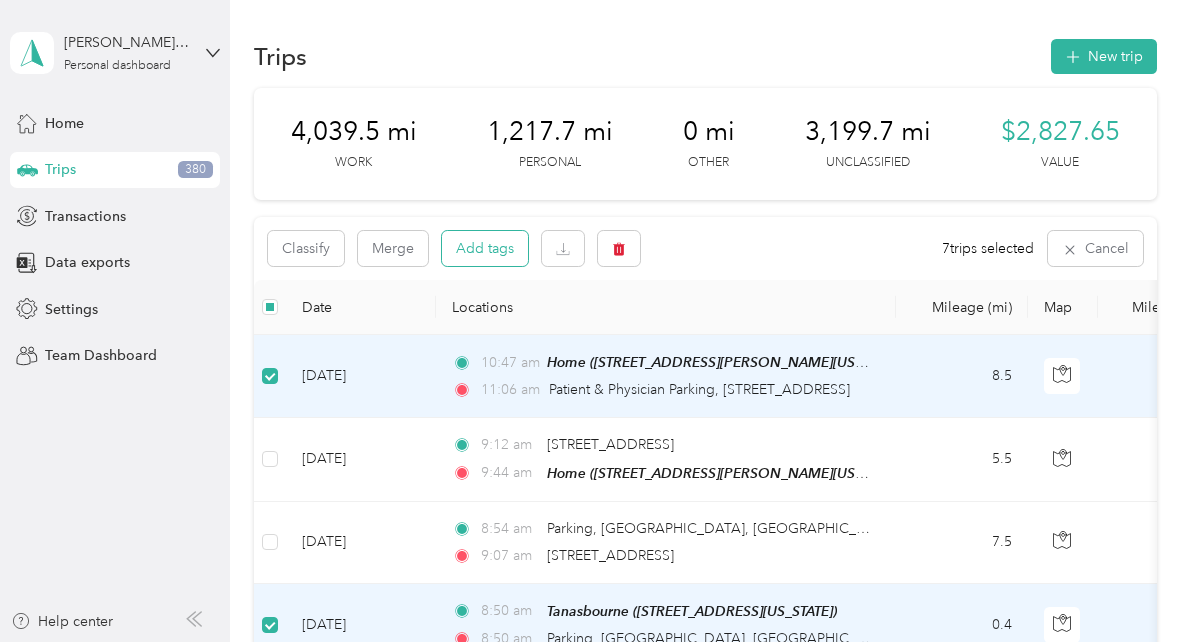 click on "Add tags" at bounding box center (485, 248) 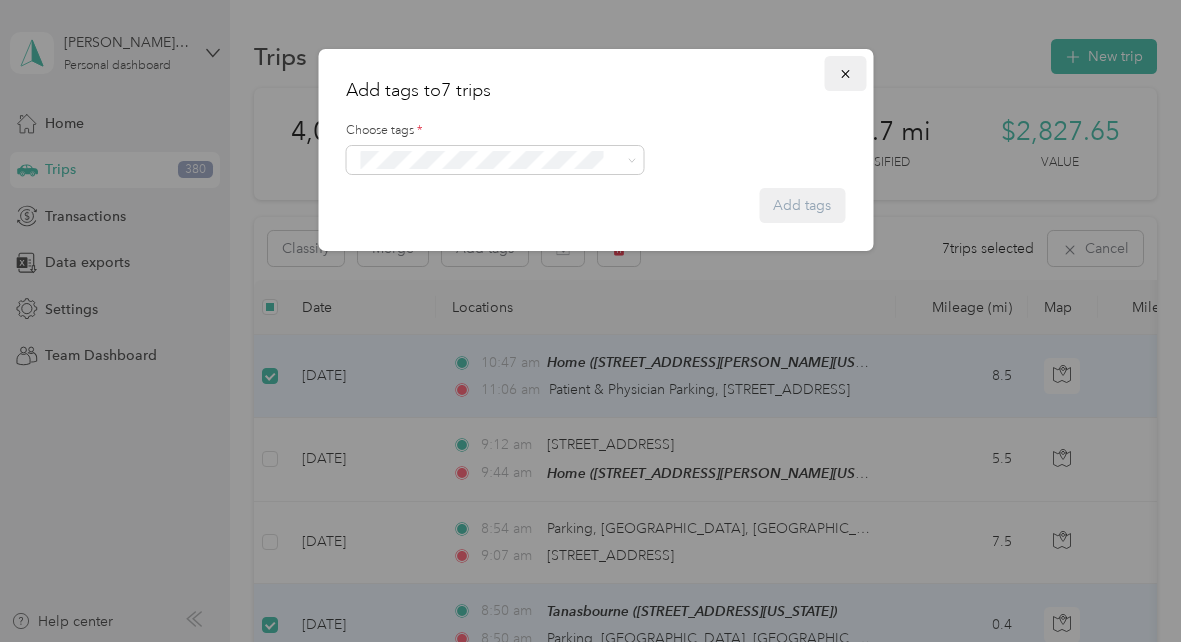 click at bounding box center (845, 73) 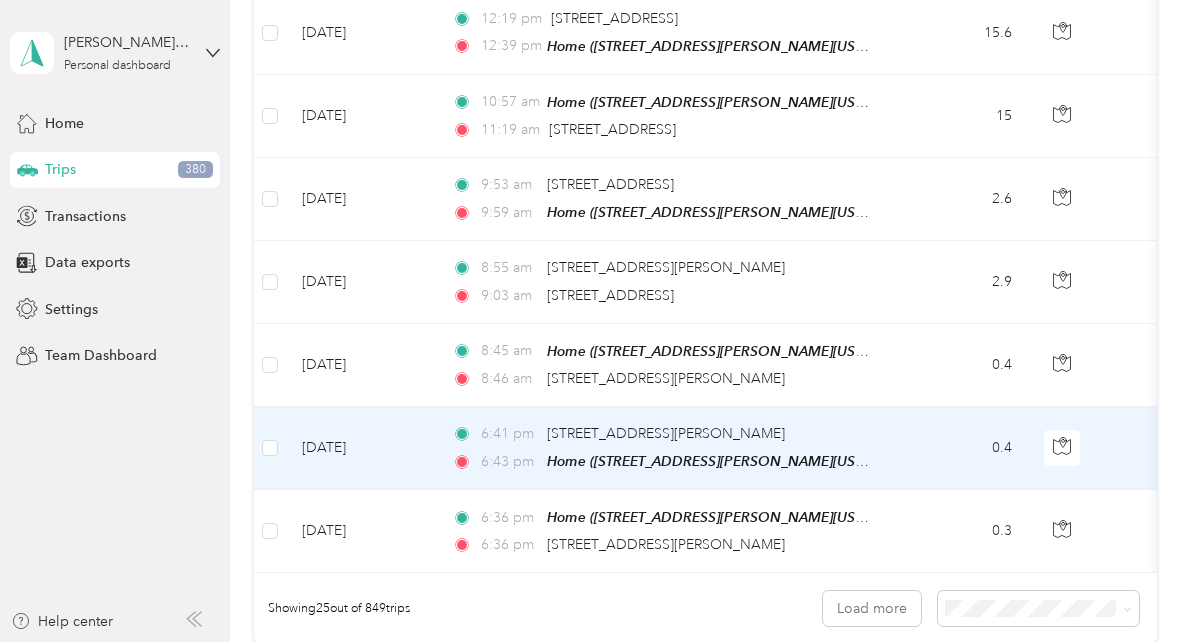 scroll, scrollTop: 2115, scrollLeft: 0, axis: vertical 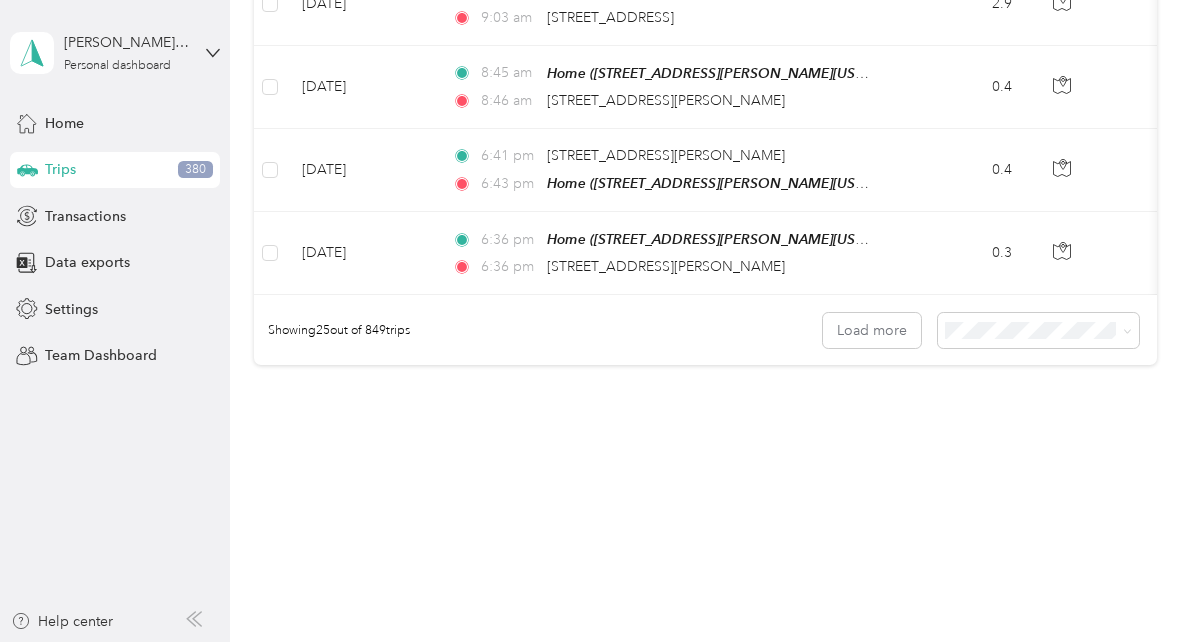 click on "100 per load" at bounding box center [1031, 436] 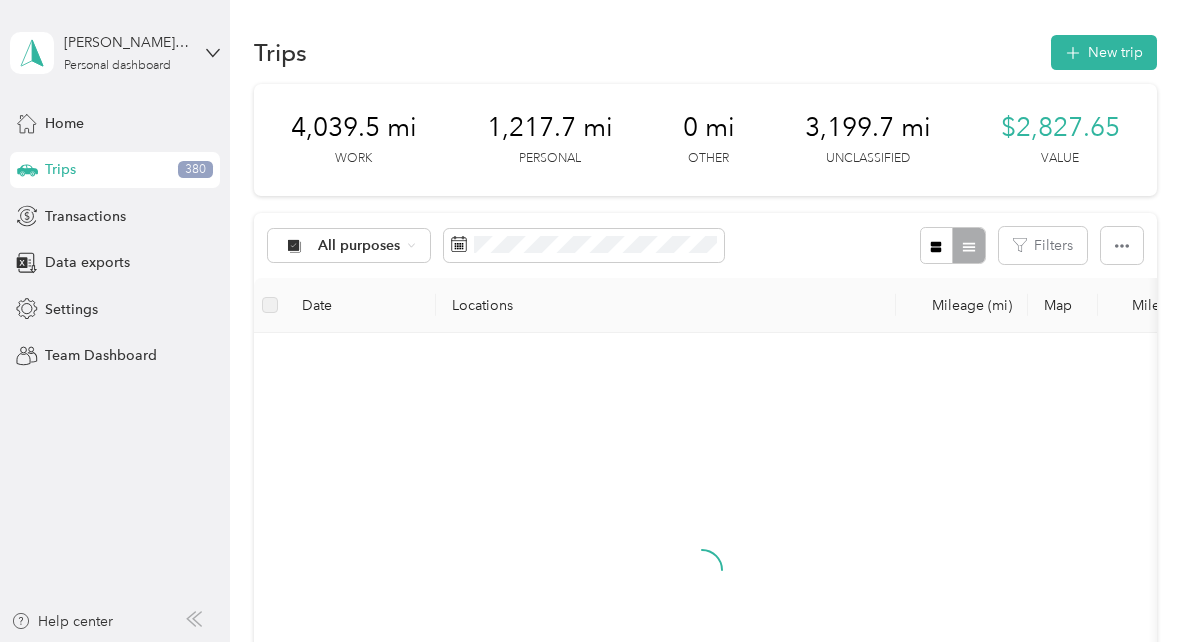 scroll, scrollTop: 0, scrollLeft: 0, axis: both 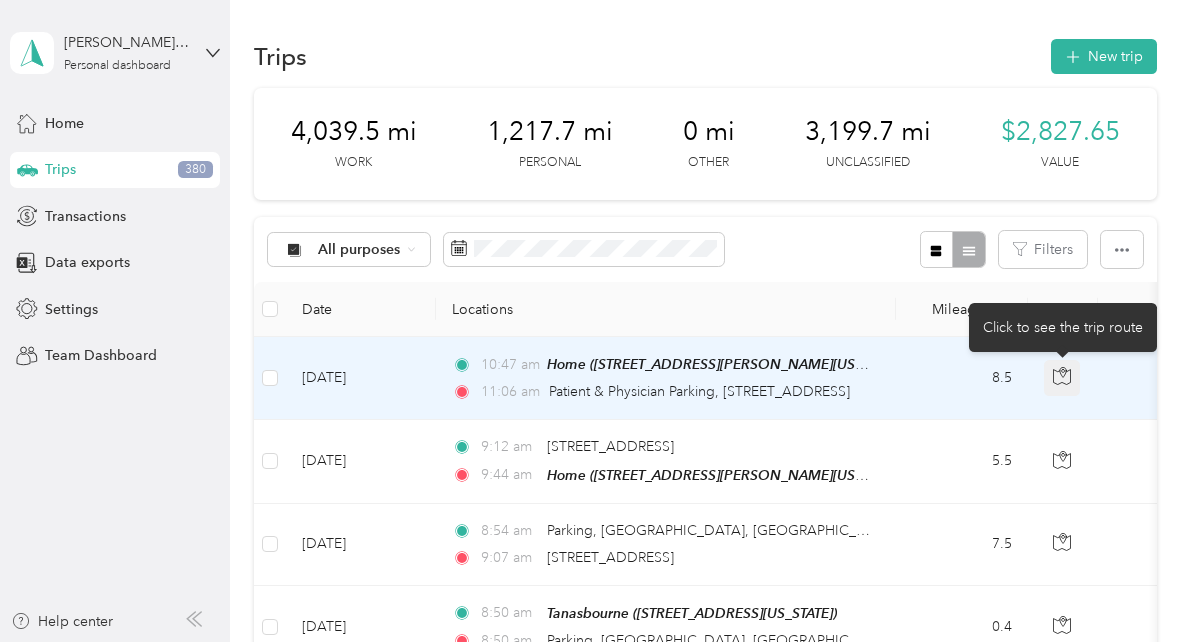 click 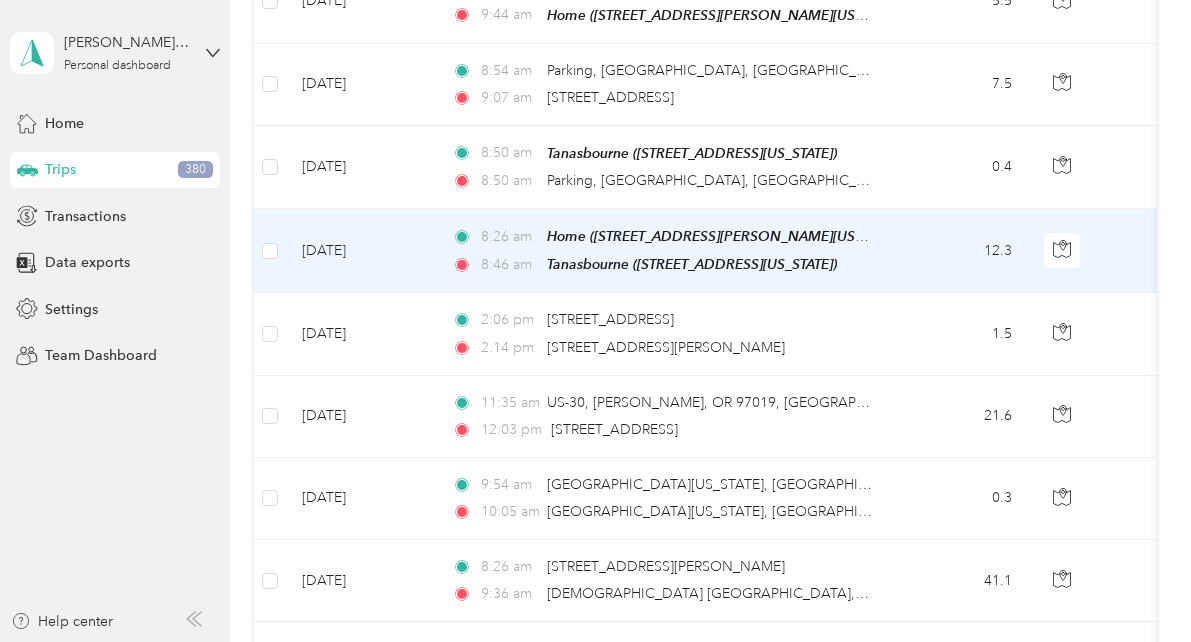scroll, scrollTop: 510, scrollLeft: 0, axis: vertical 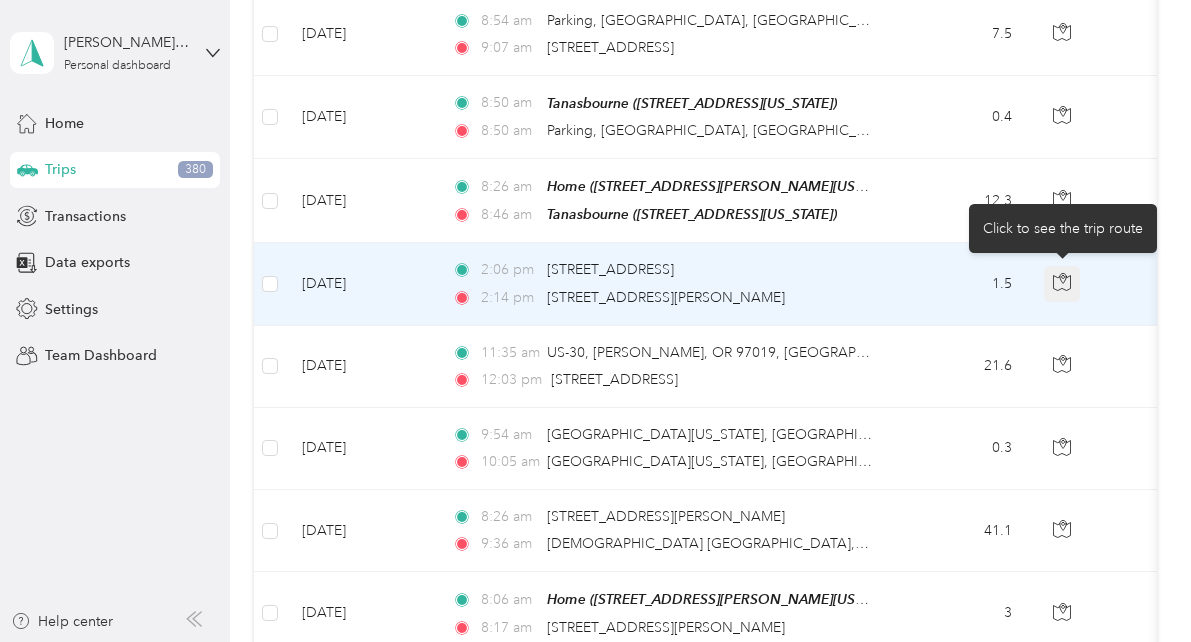click 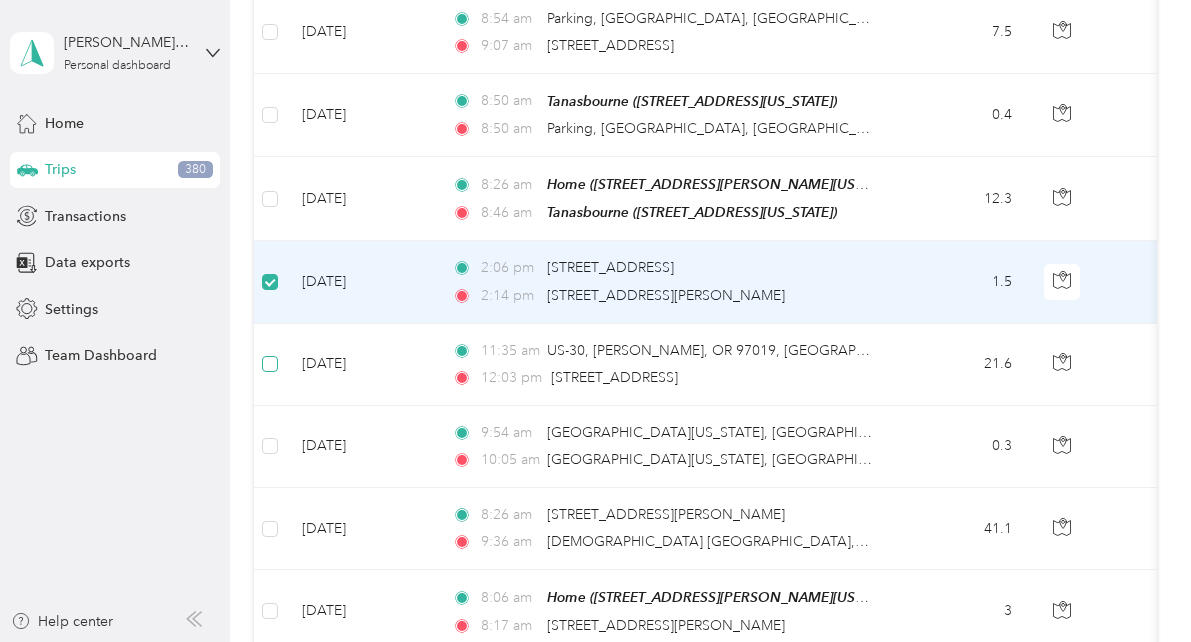 scroll, scrollTop: 508, scrollLeft: 0, axis: vertical 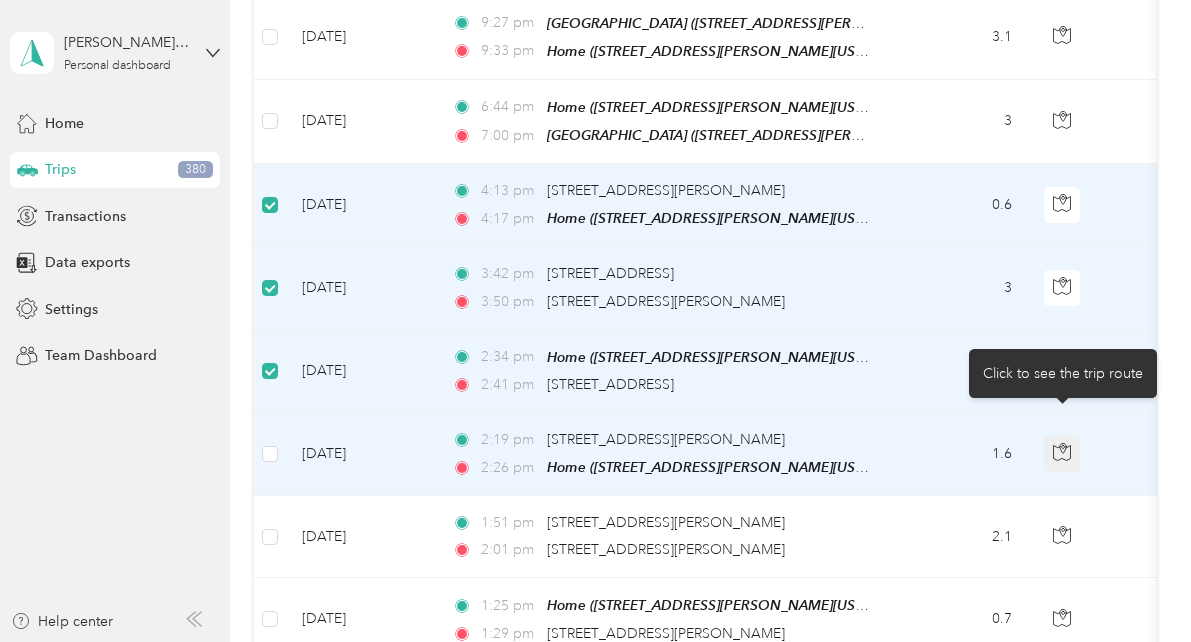 click at bounding box center [1062, 454] 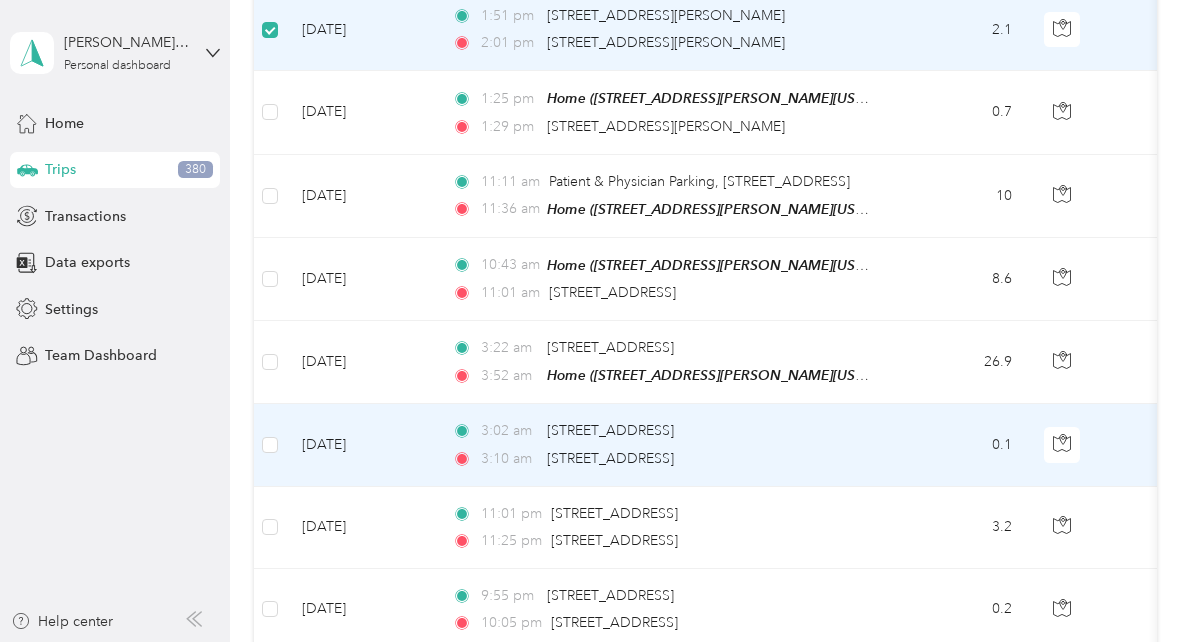 scroll, scrollTop: 3670, scrollLeft: 0, axis: vertical 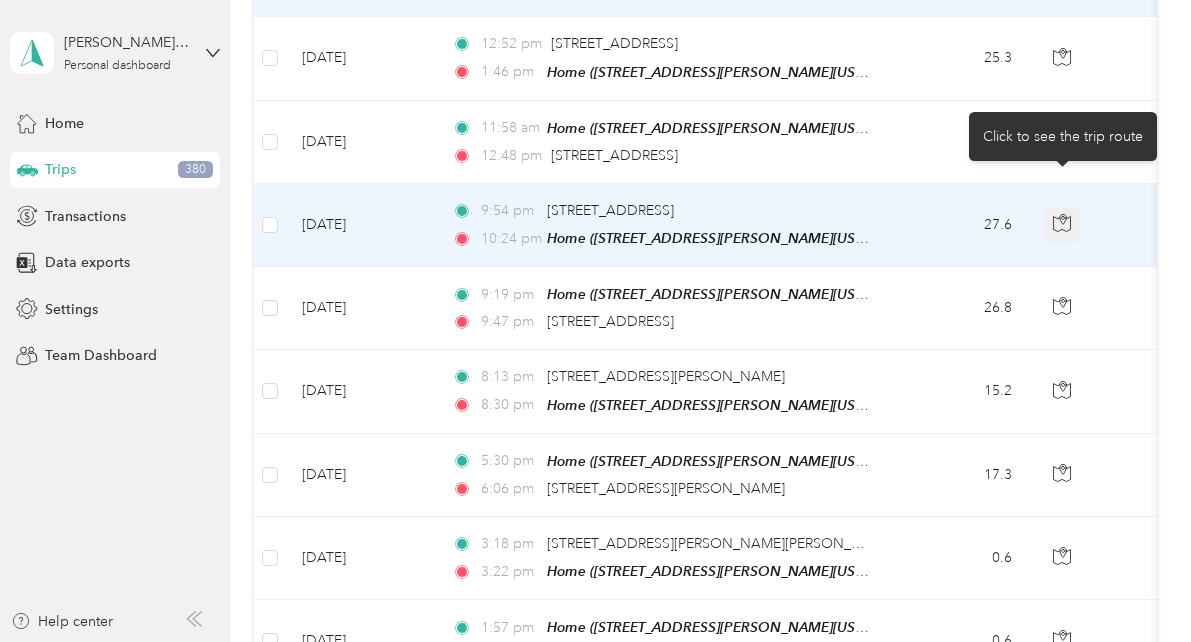 click 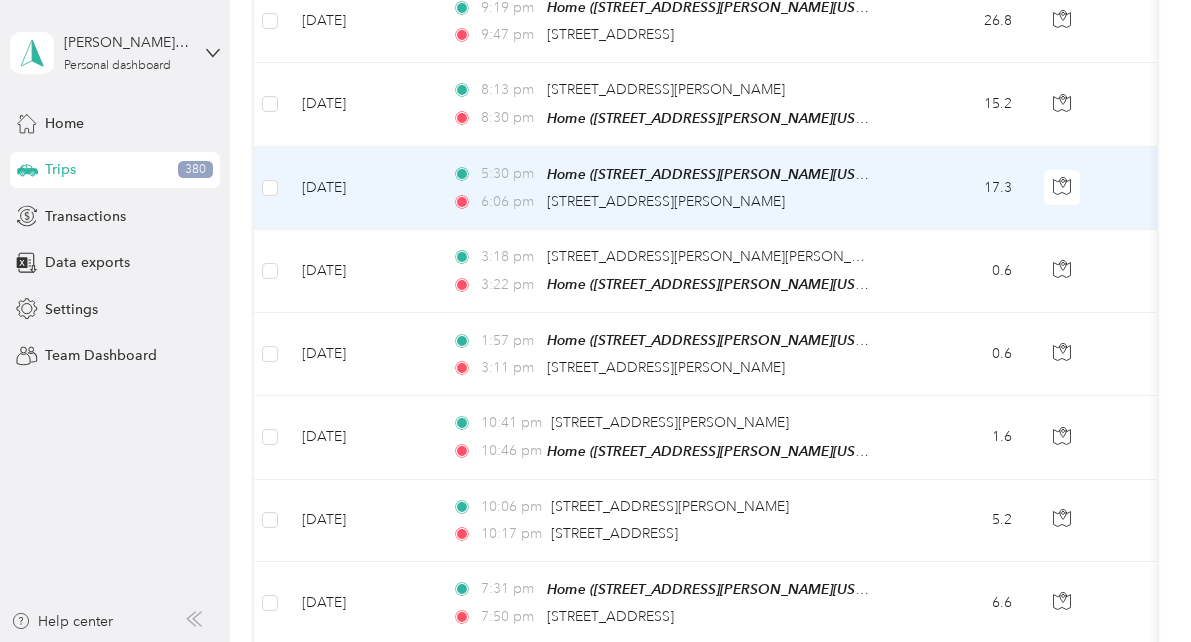 scroll, scrollTop: 4690, scrollLeft: 0, axis: vertical 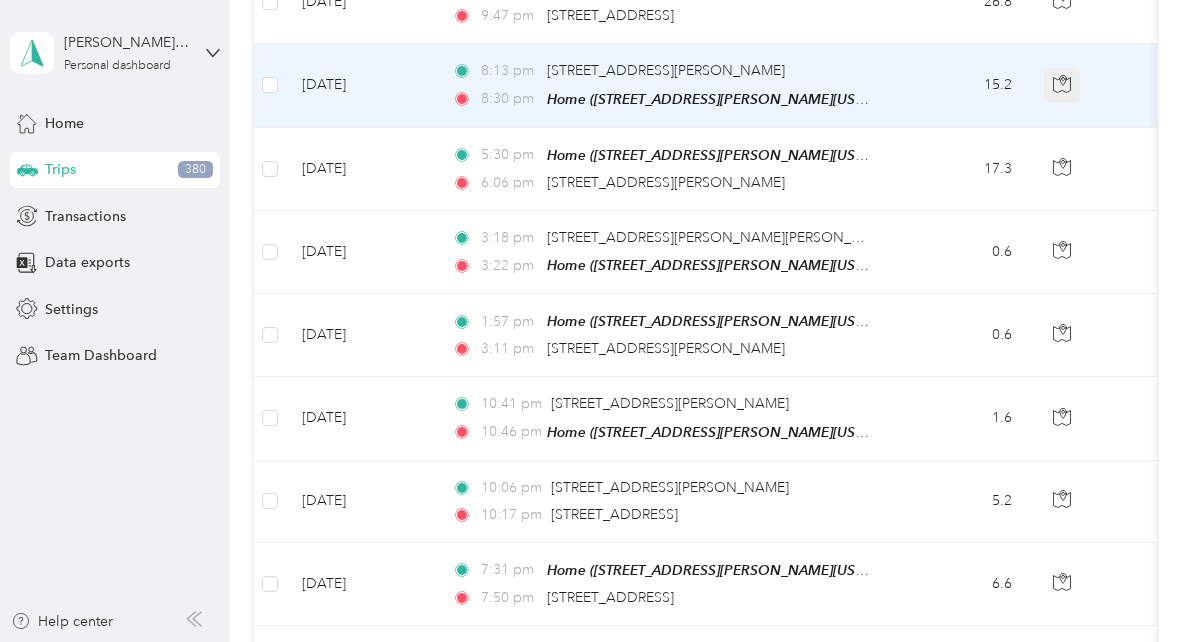 click 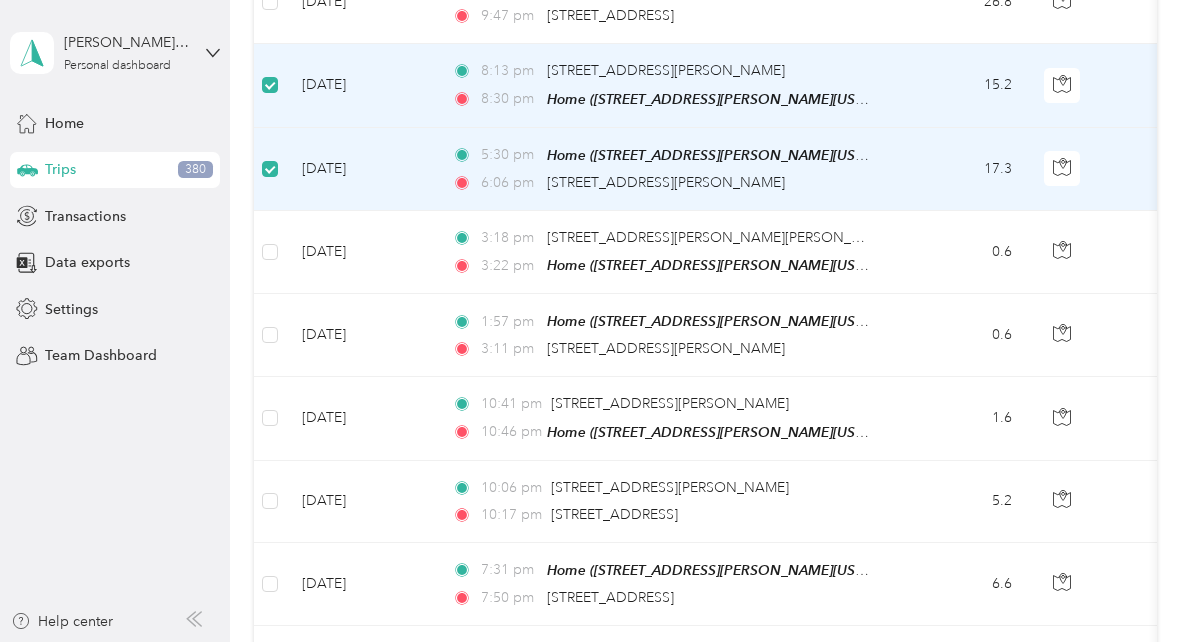 scroll, scrollTop: 4792, scrollLeft: 0, axis: vertical 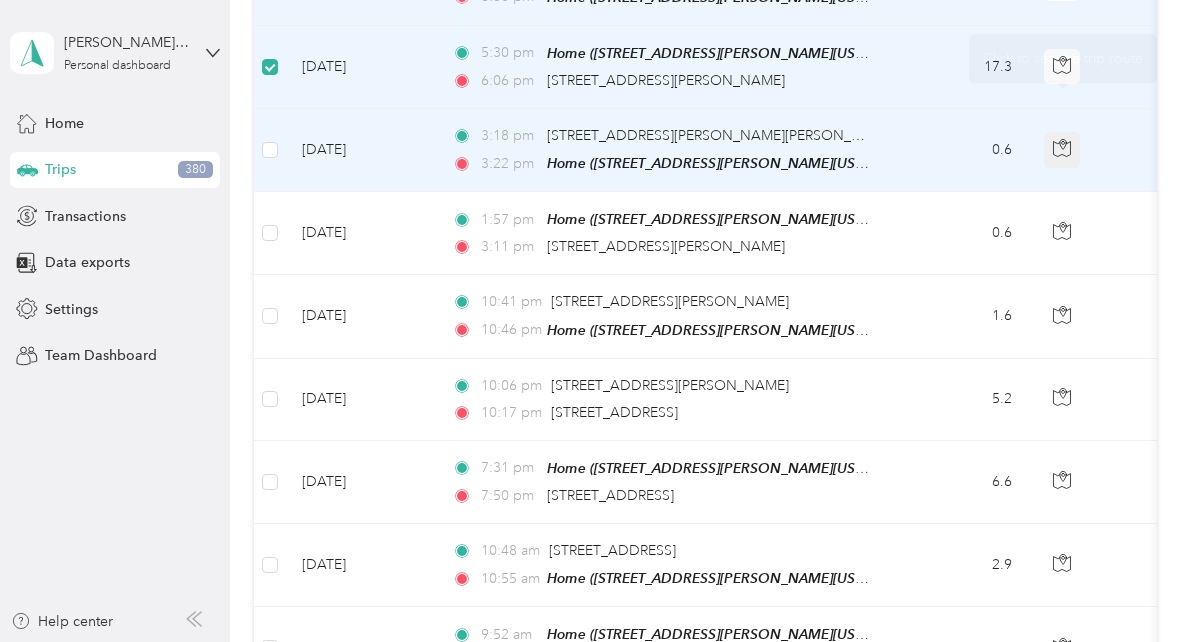 click 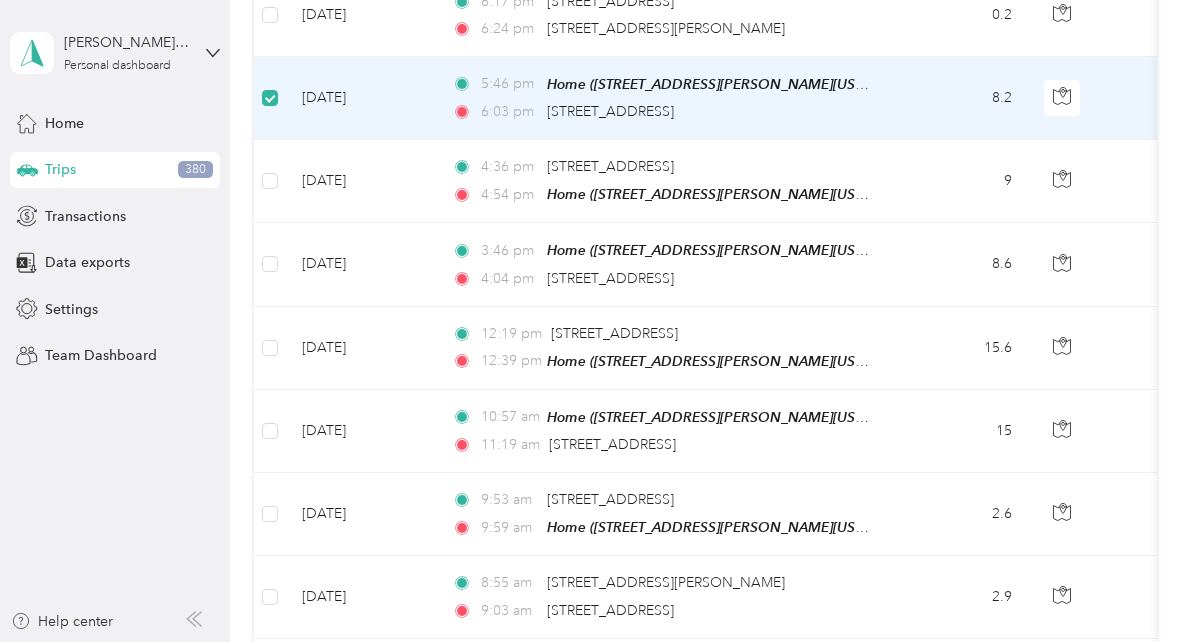scroll, scrollTop: 0, scrollLeft: 0, axis: both 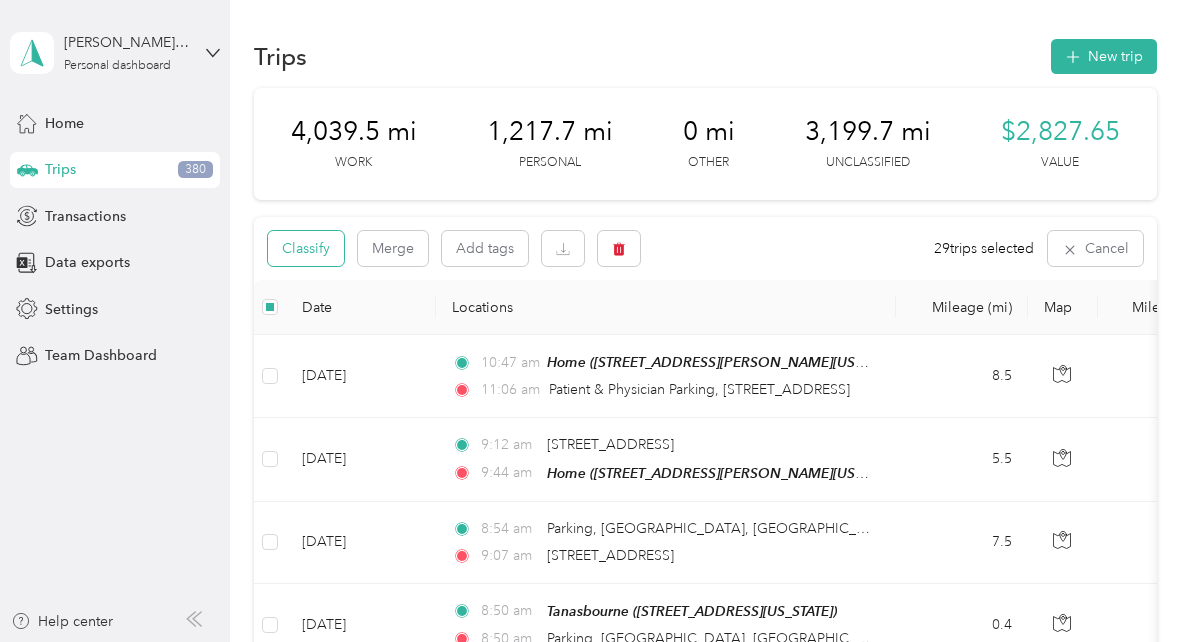 click on "Classify" at bounding box center [306, 248] 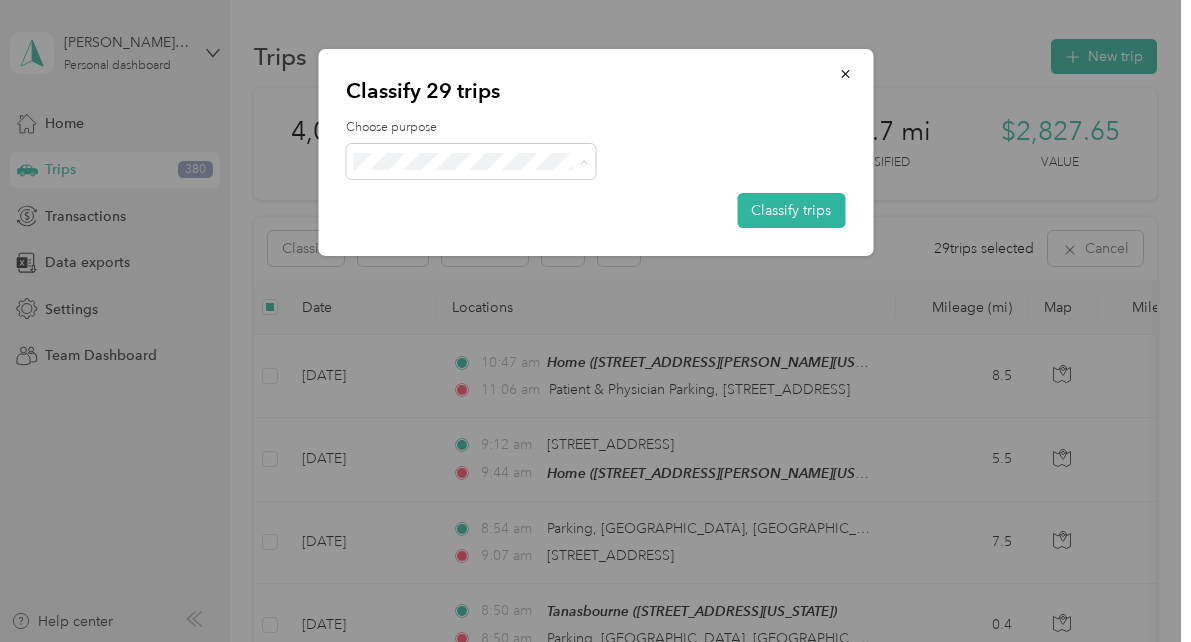 click on "Personal" at bounding box center (489, 239) 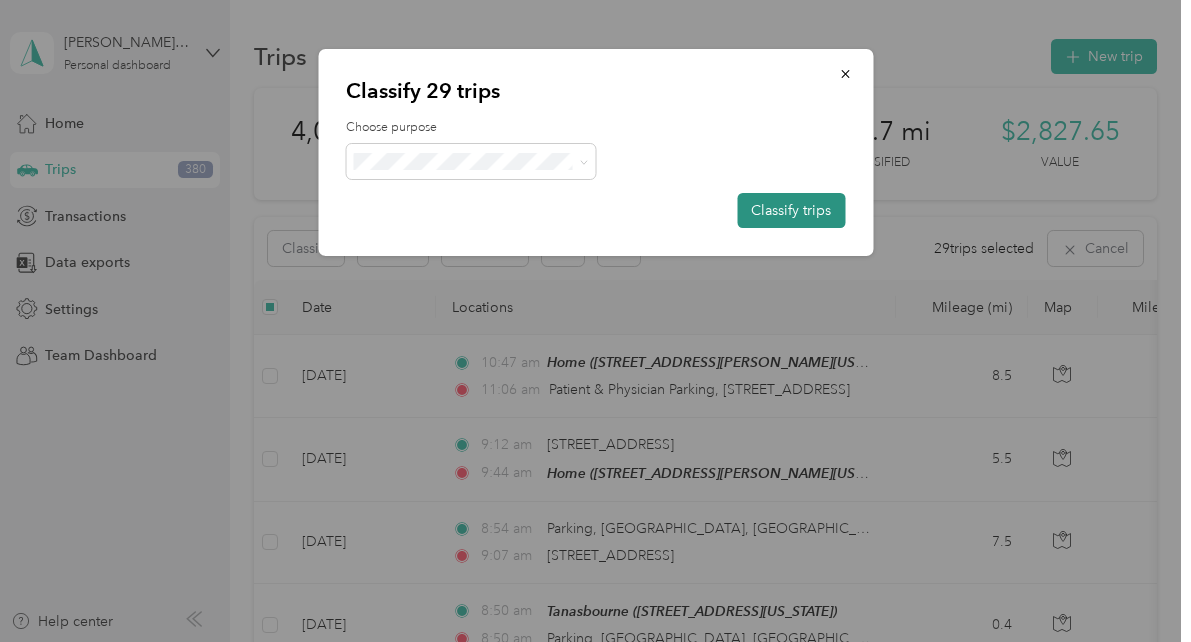click on "Classify trips" at bounding box center [791, 210] 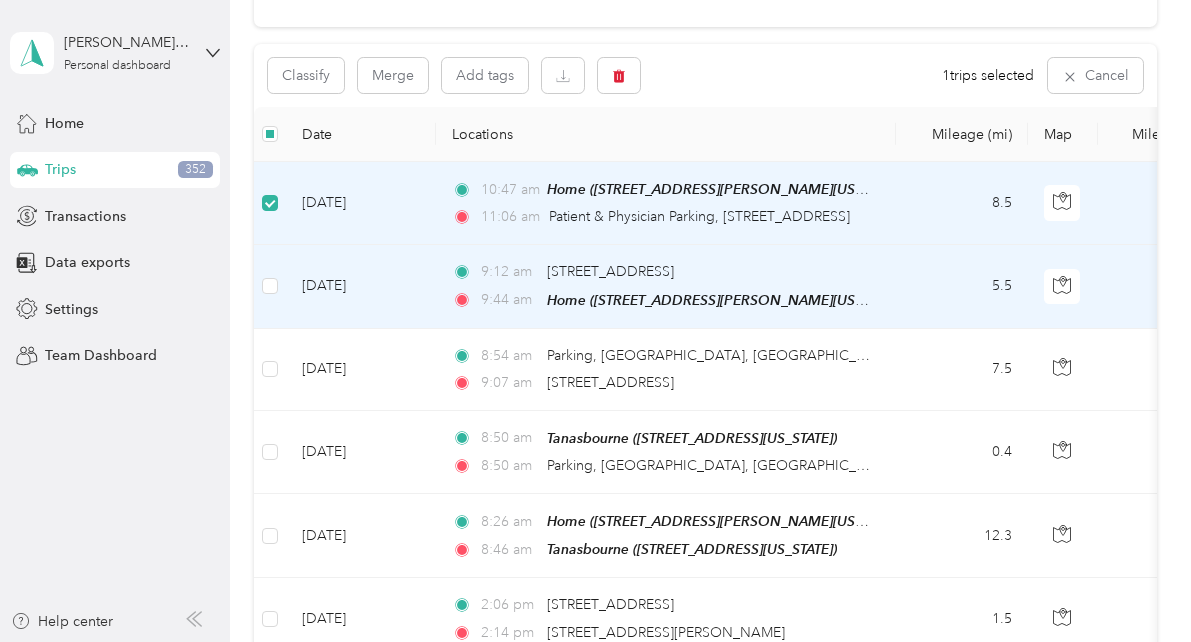 scroll, scrollTop: 204, scrollLeft: 0, axis: vertical 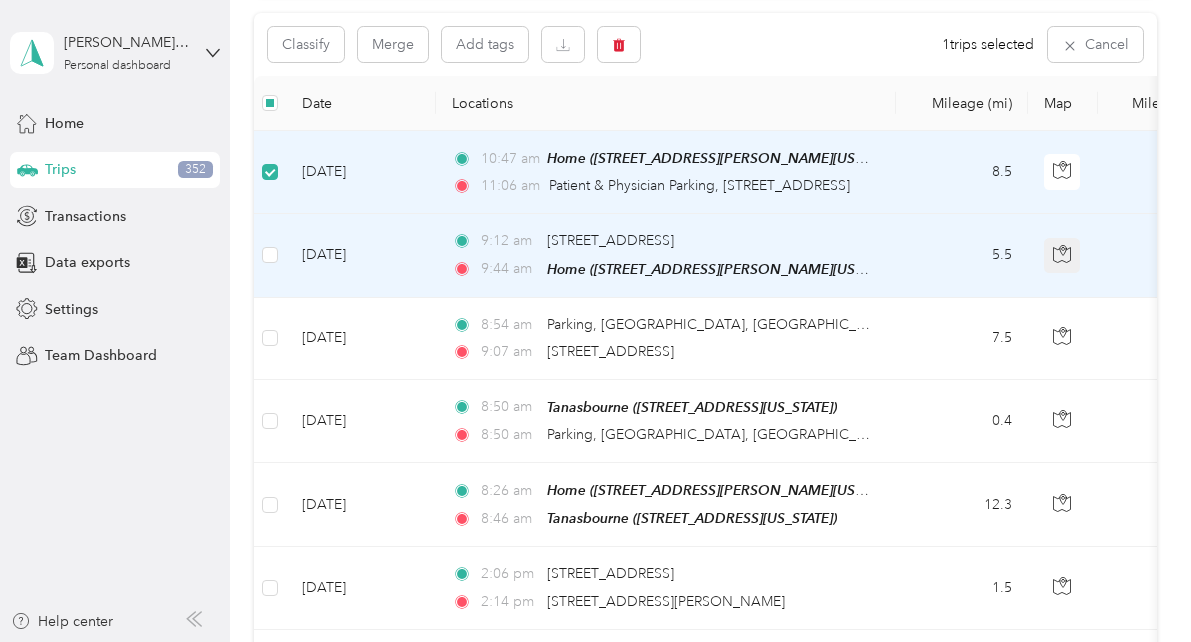 click 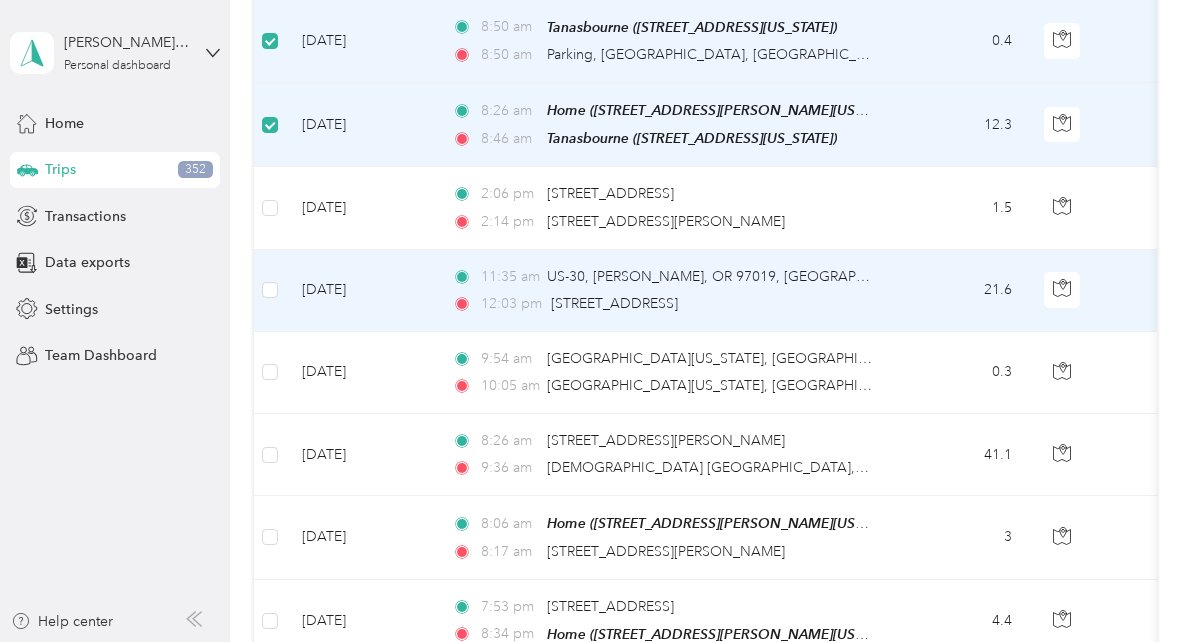scroll, scrollTop: 612, scrollLeft: 0, axis: vertical 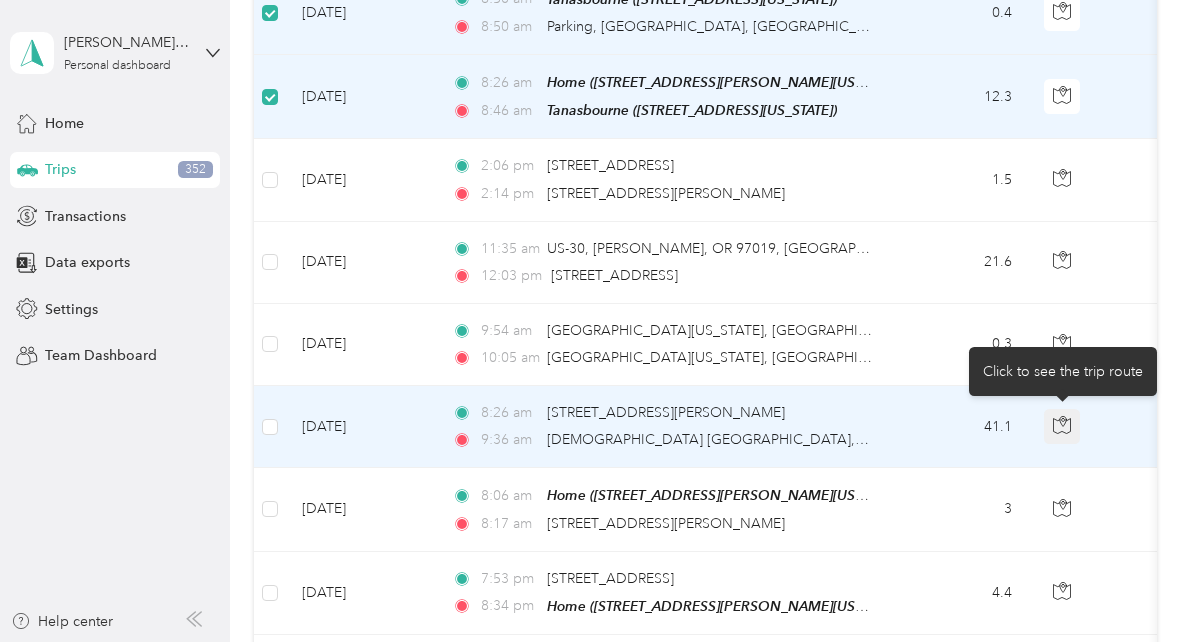 click 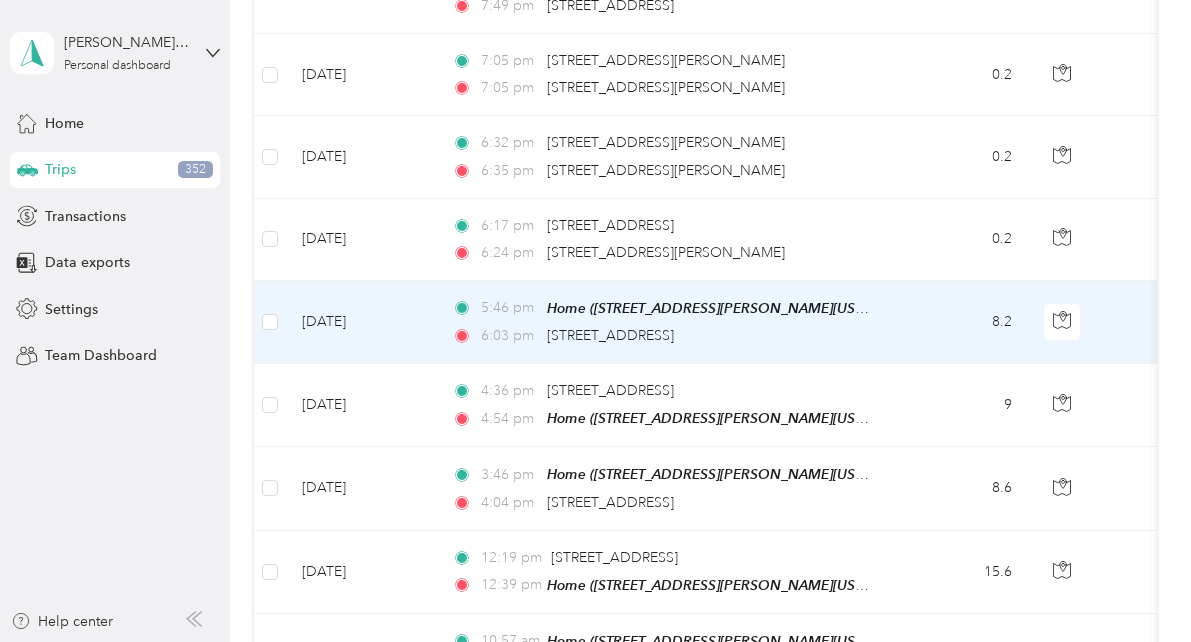 scroll, scrollTop: 1326, scrollLeft: 0, axis: vertical 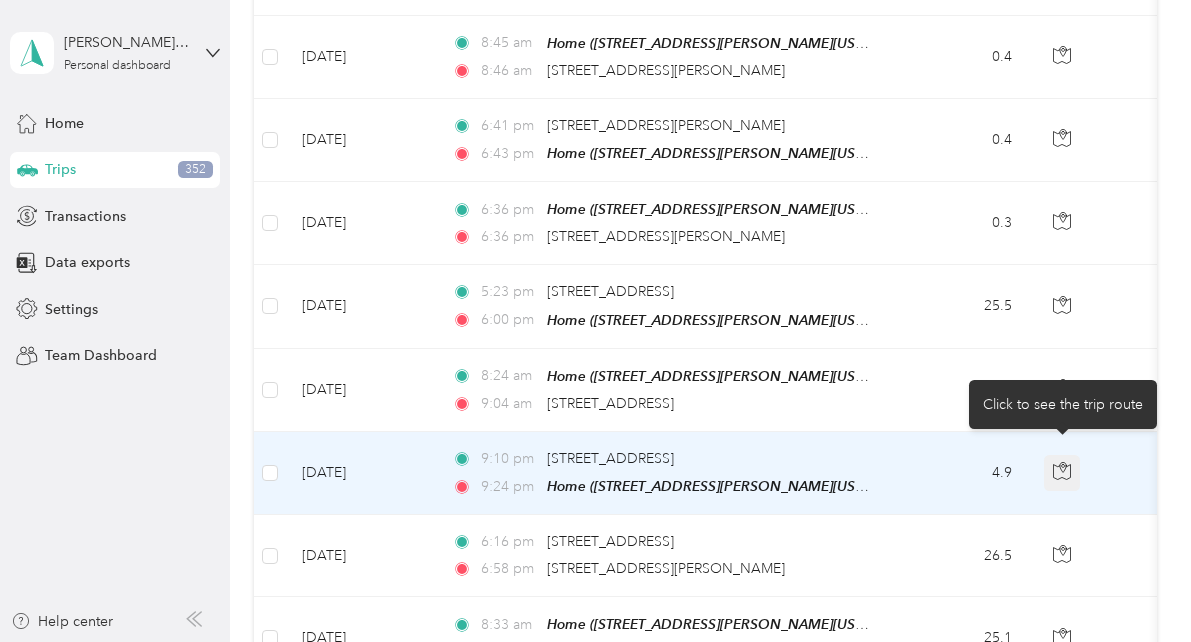 click at bounding box center (1062, 473) 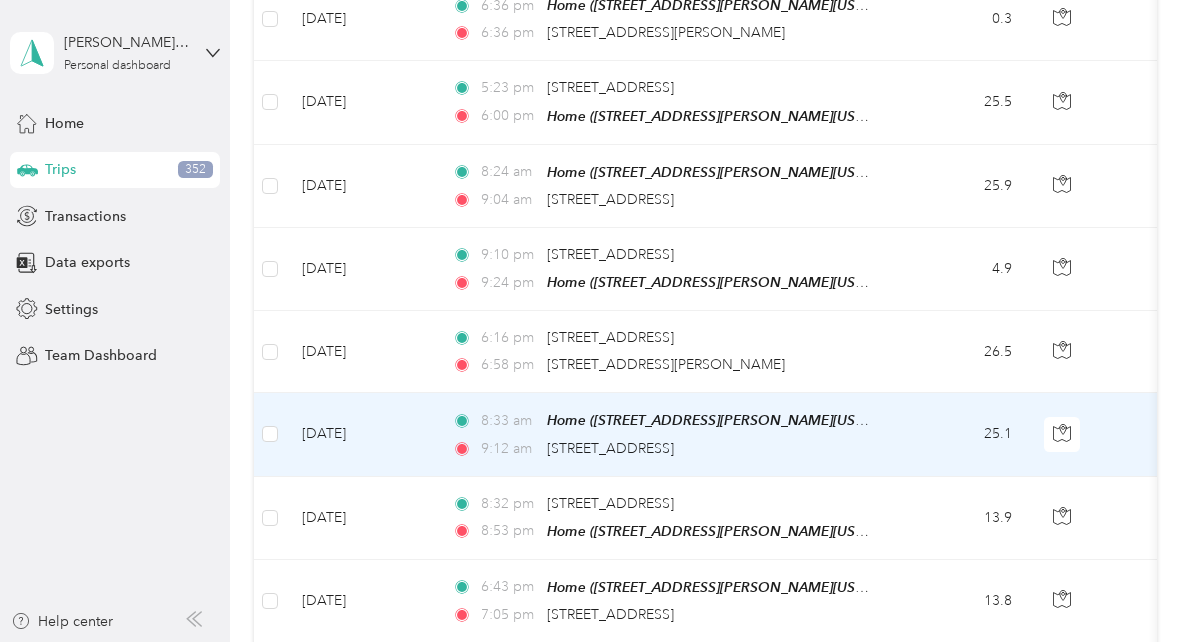 scroll, scrollTop: 2448, scrollLeft: 0, axis: vertical 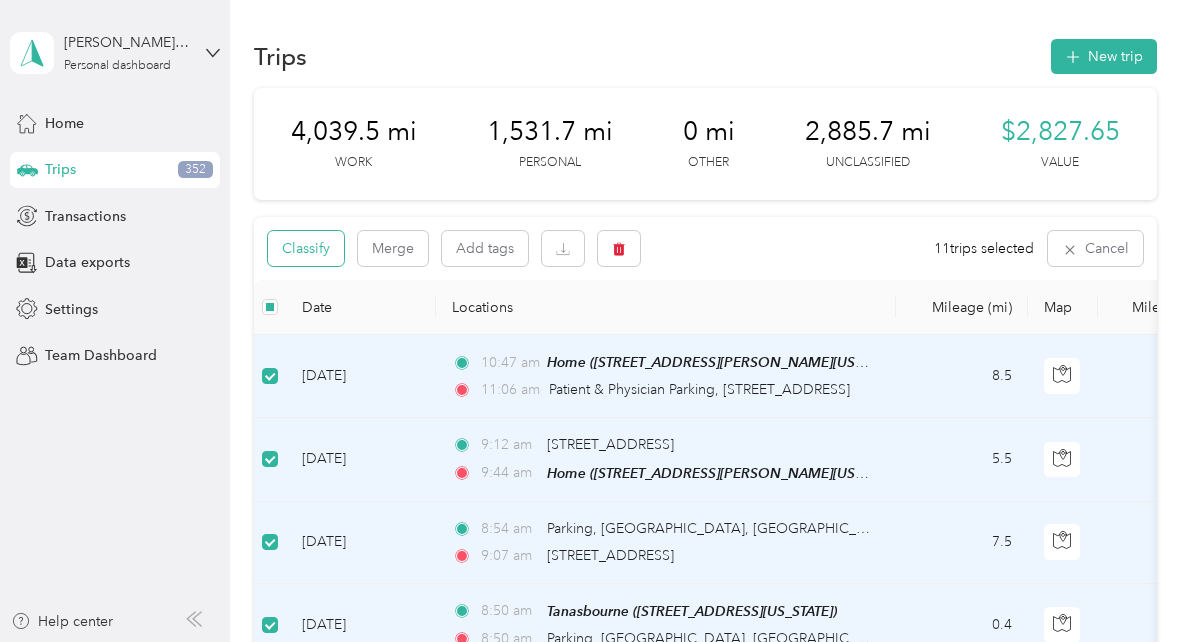 click on "Classify" at bounding box center (306, 248) 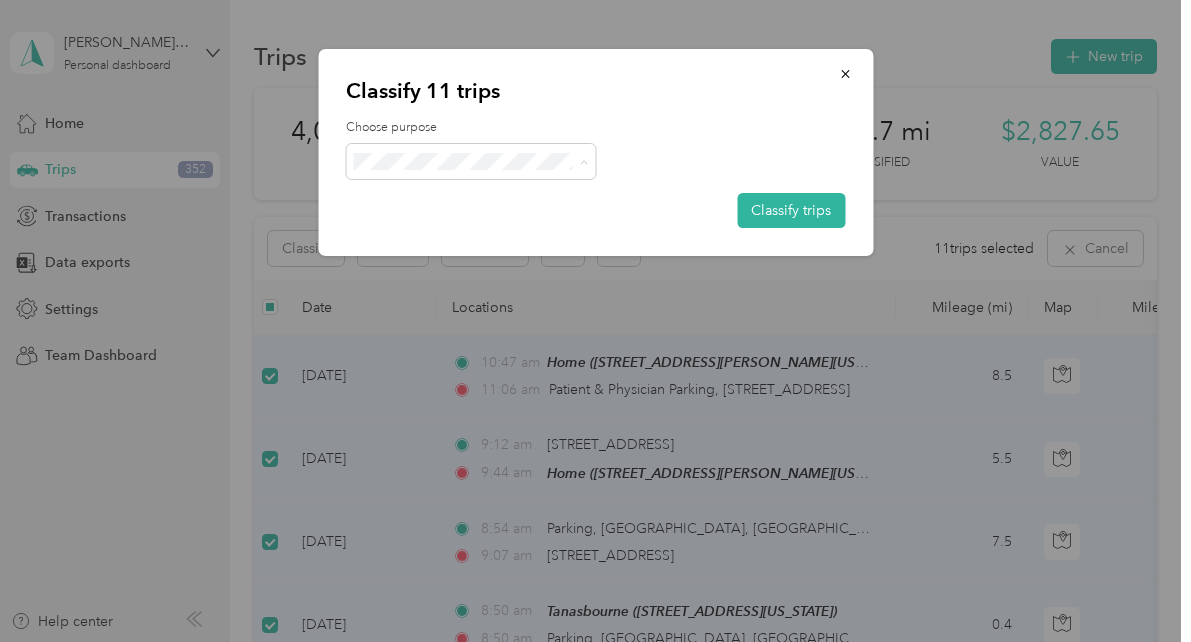 click on "Work" at bounding box center (471, 200) 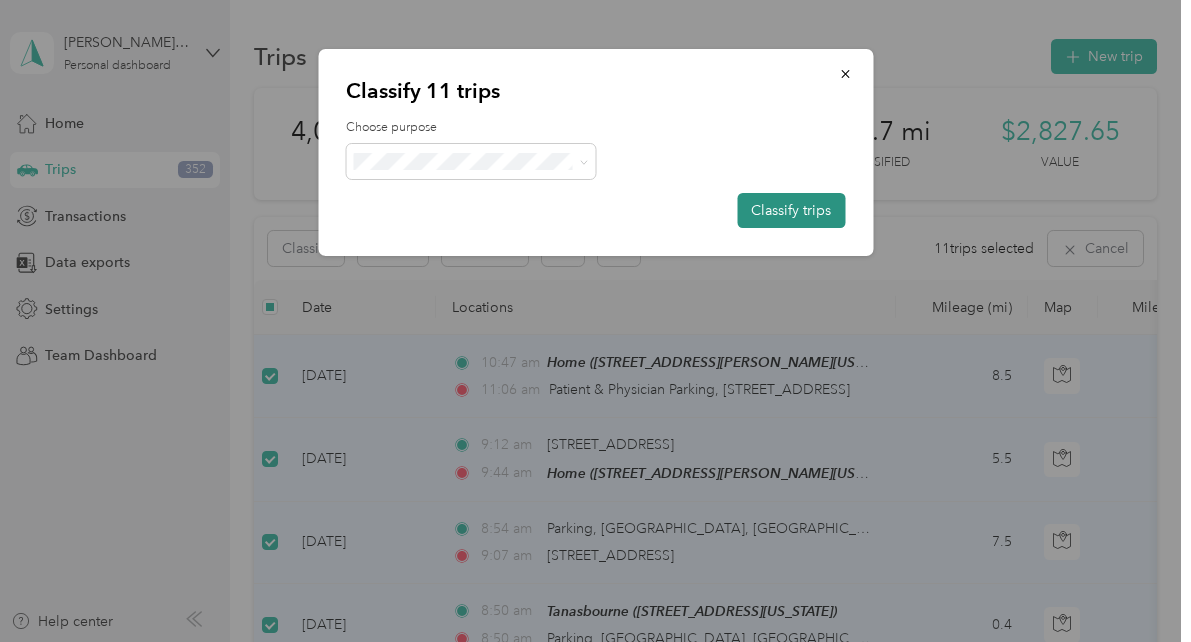 click on "Classify trips" at bounding box center (791, 210) 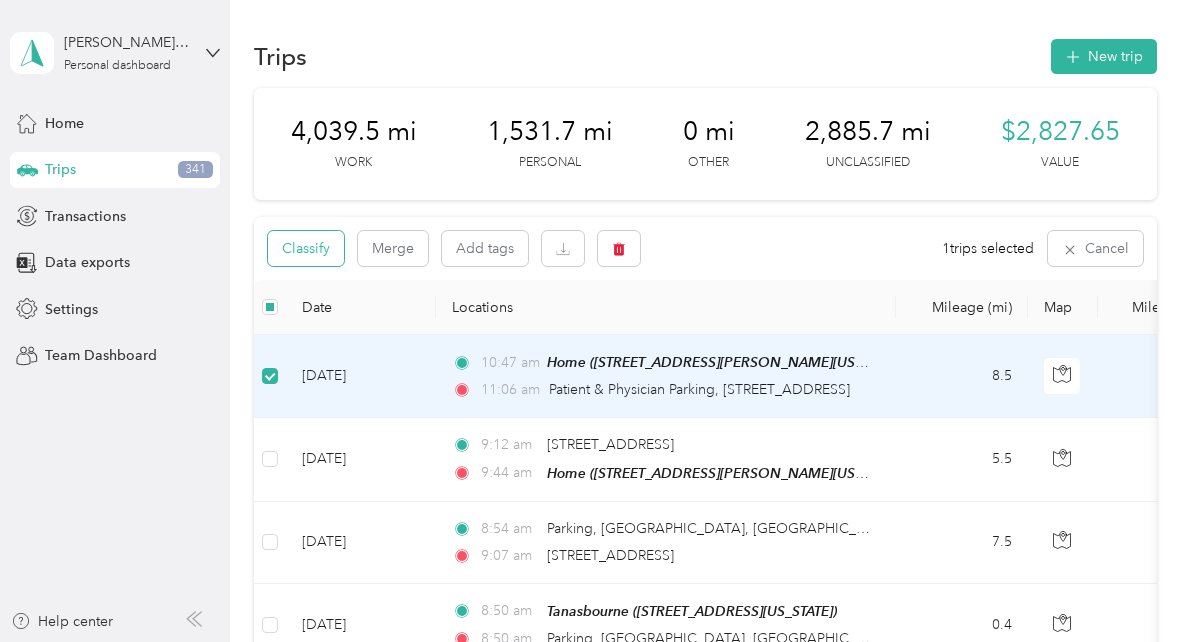 click on "Classify" at bounding box center [306, 248] 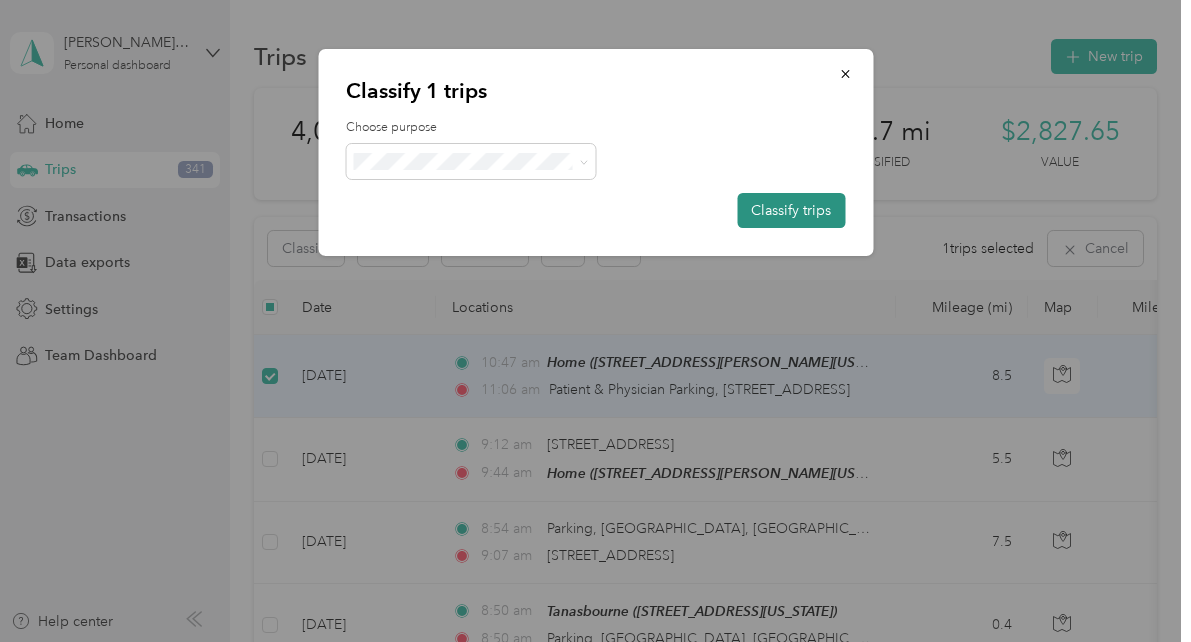 click on "Classify trips" at bounding box center (791, 210) 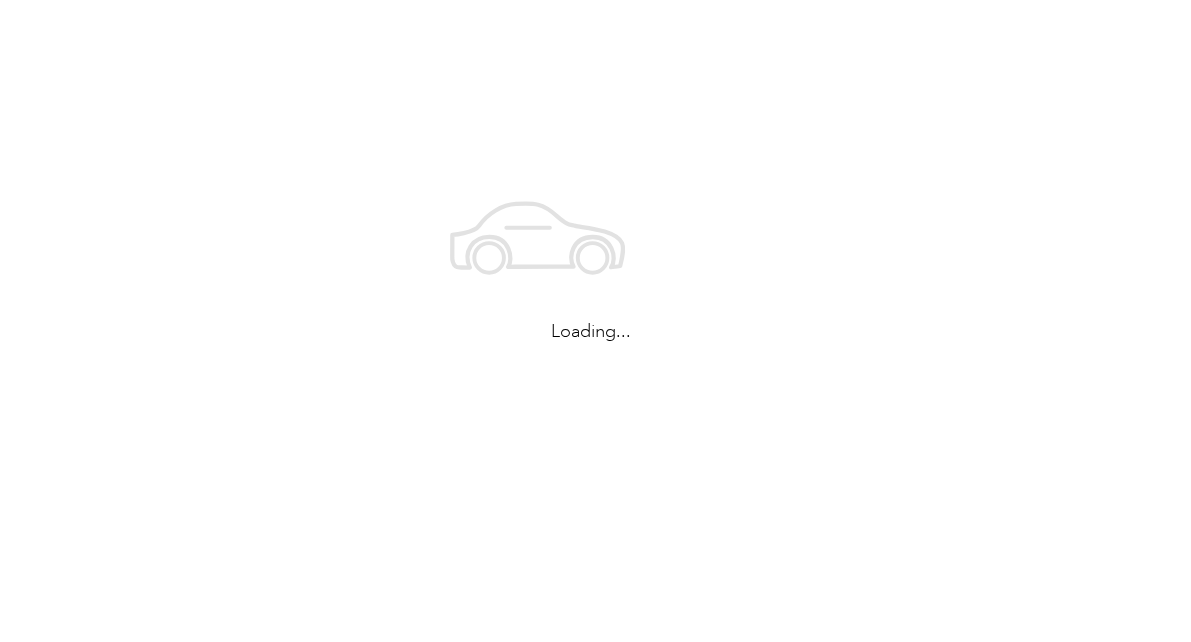 scroll, scrollTop: 0, scrollLeft: 0, axis: both 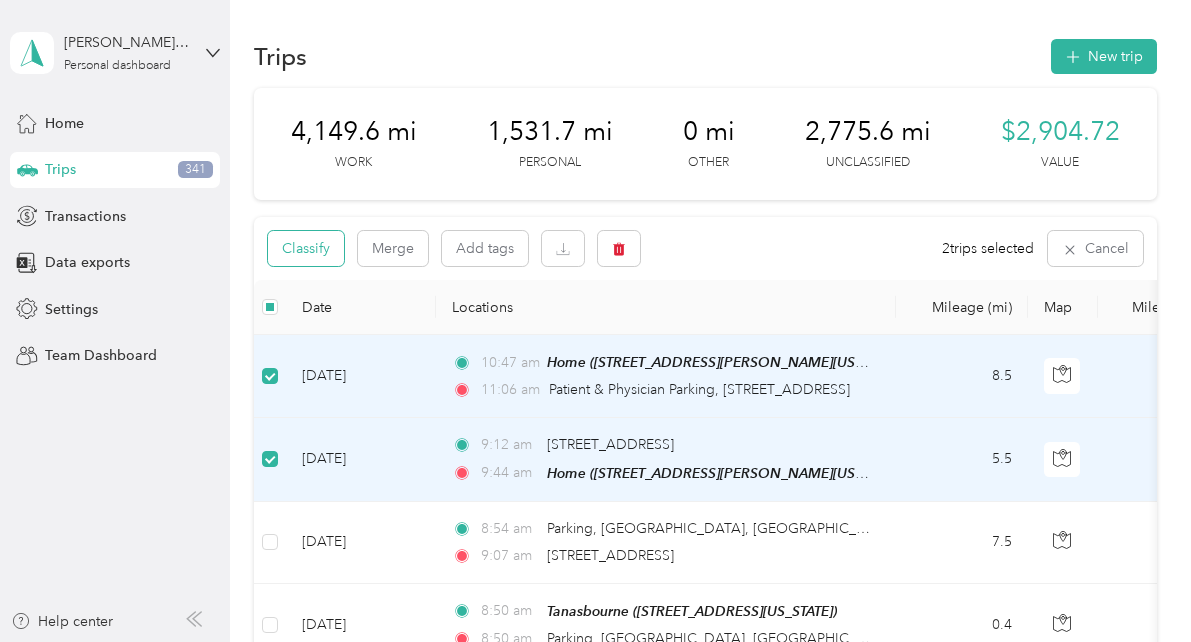 click on "Classify" at bounding box center (306, 248) 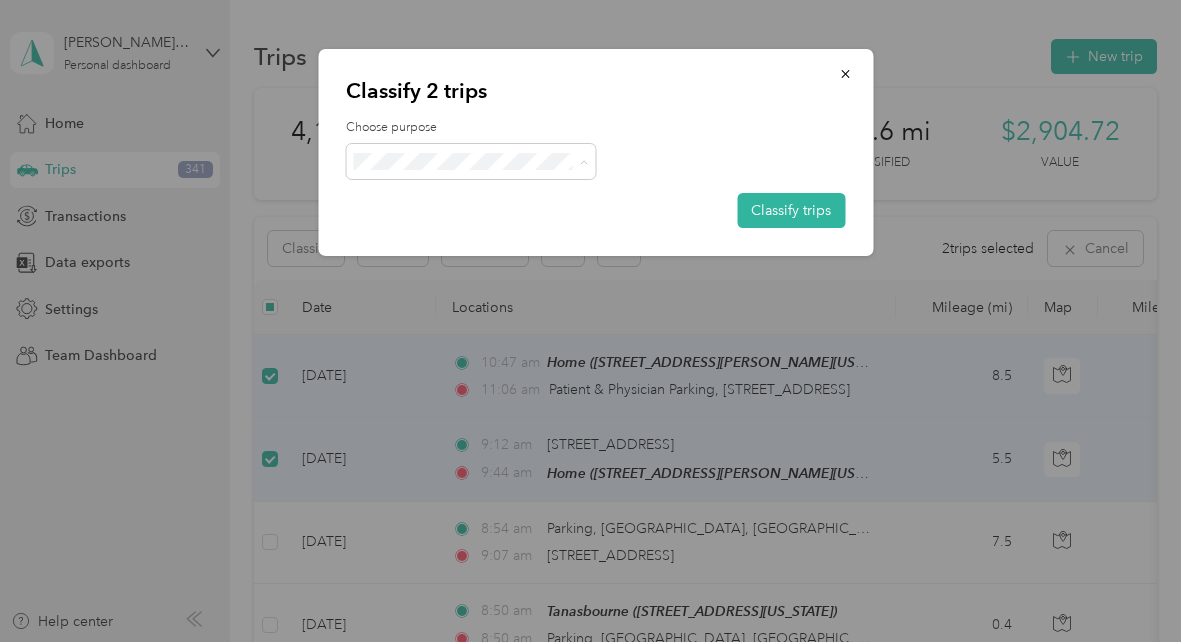 click on "Work" at bounding box center (489, 200) 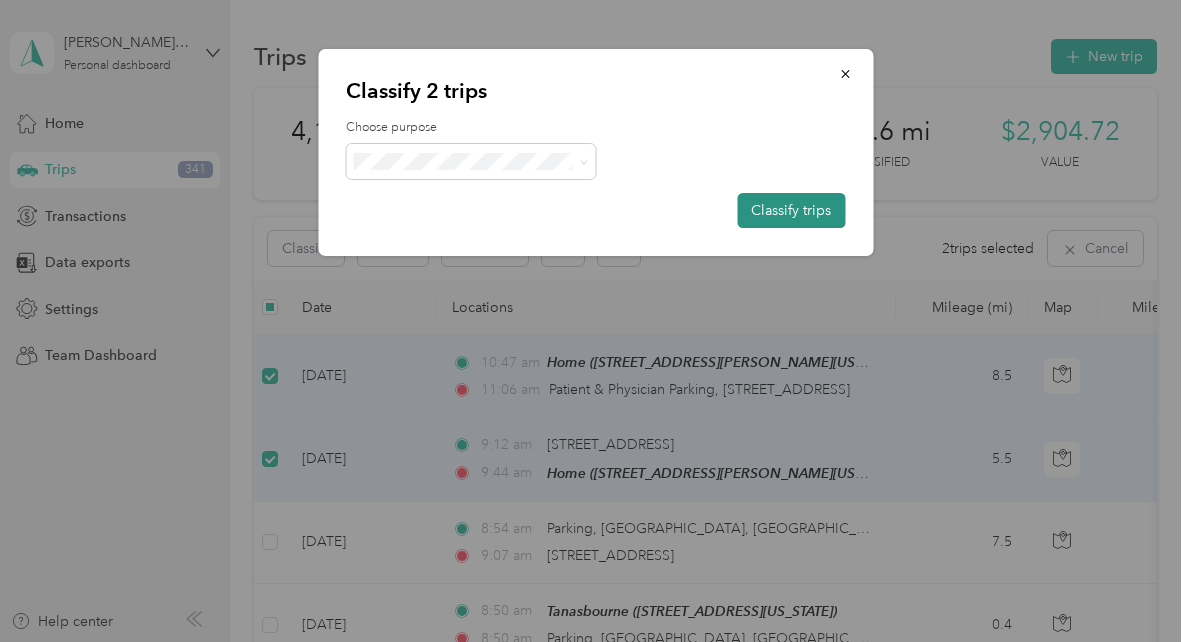 click on "Classify trips" at bounding box center [791, 210] 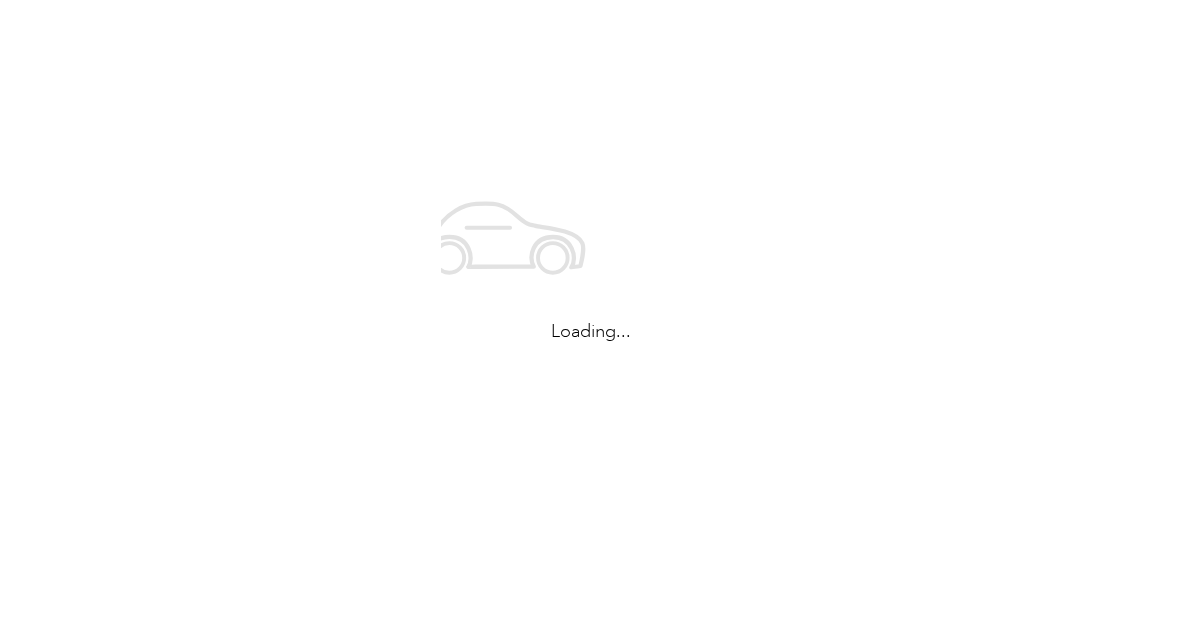 scroll, scrollTop: 0, scrollLeft: 0, axis: both 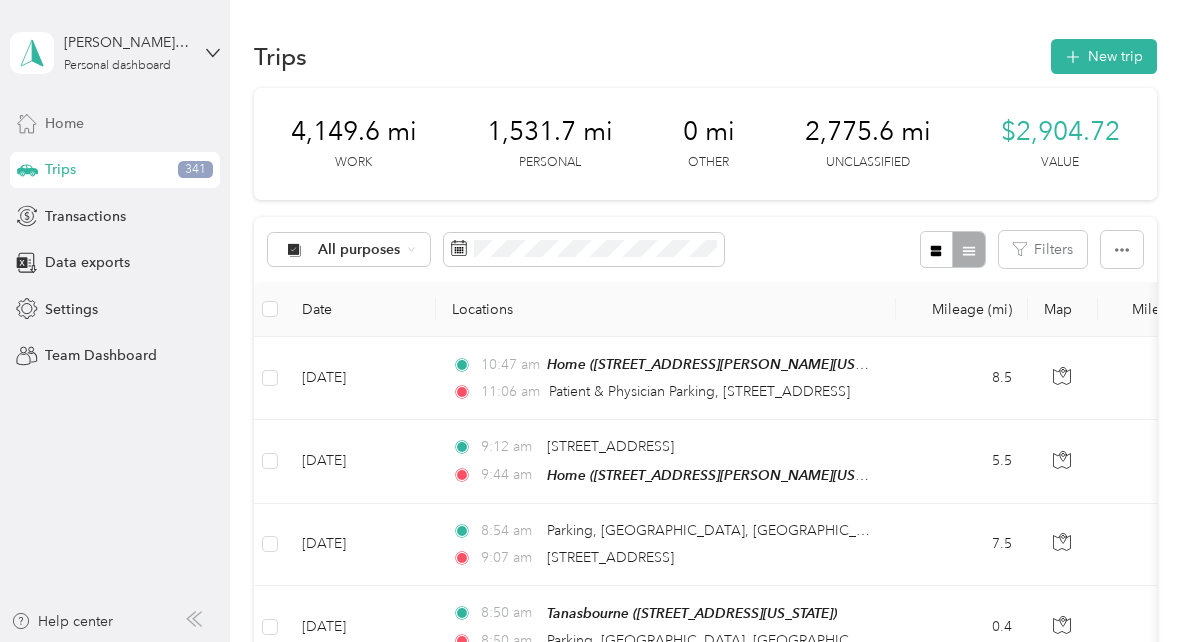 click on "Home" at bounding box center (64, 123) 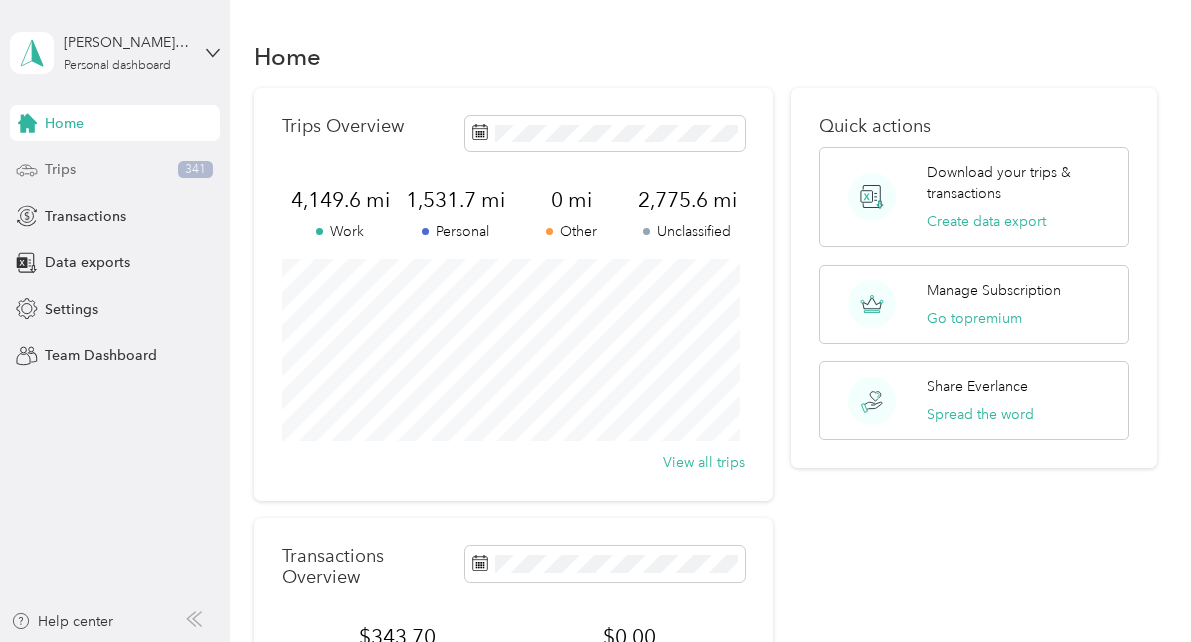 click on "Trips 341" at bounding box center [115, 170] 